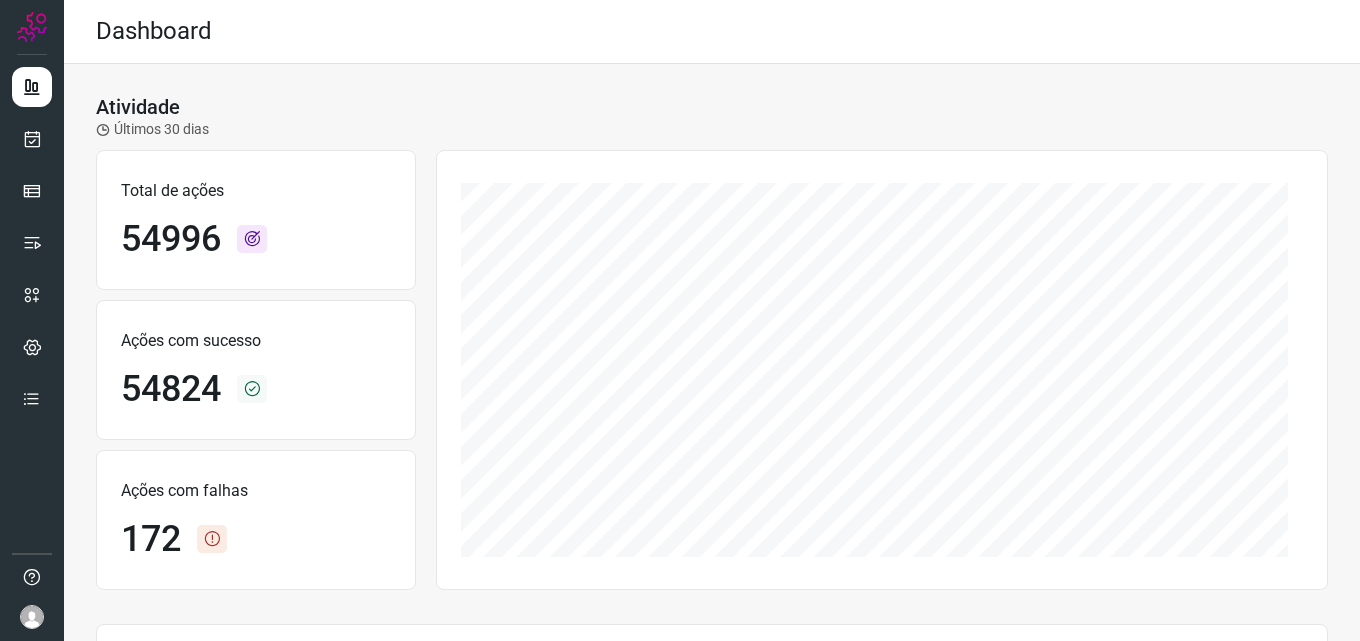 scroll, scrollTop: 0, scrollLeft: 0, axis: both 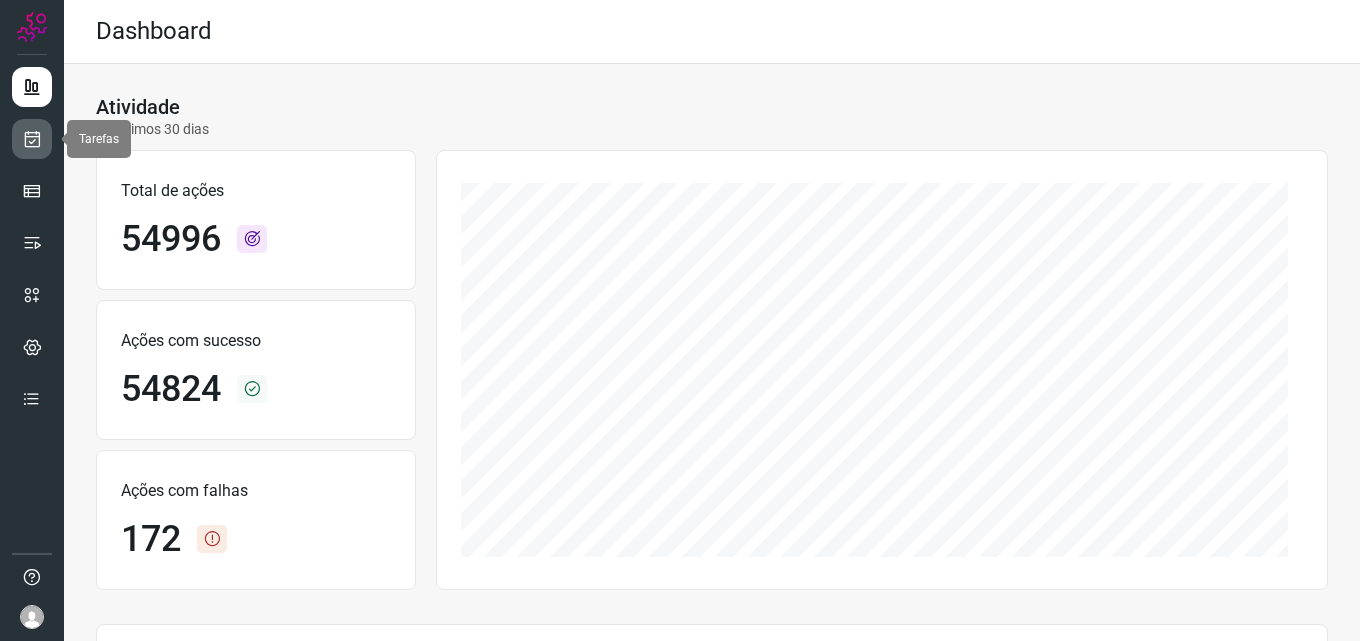 click at bounding box center (32, 139) 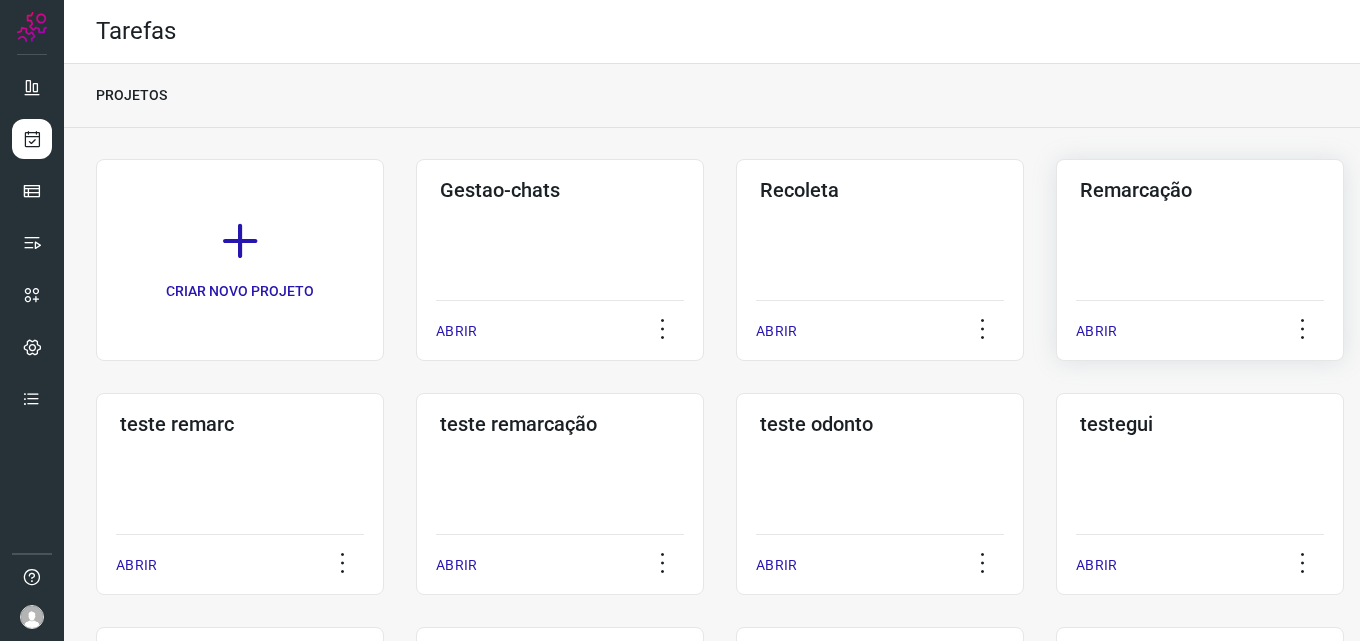 click on "Remarcação  ABRIR" 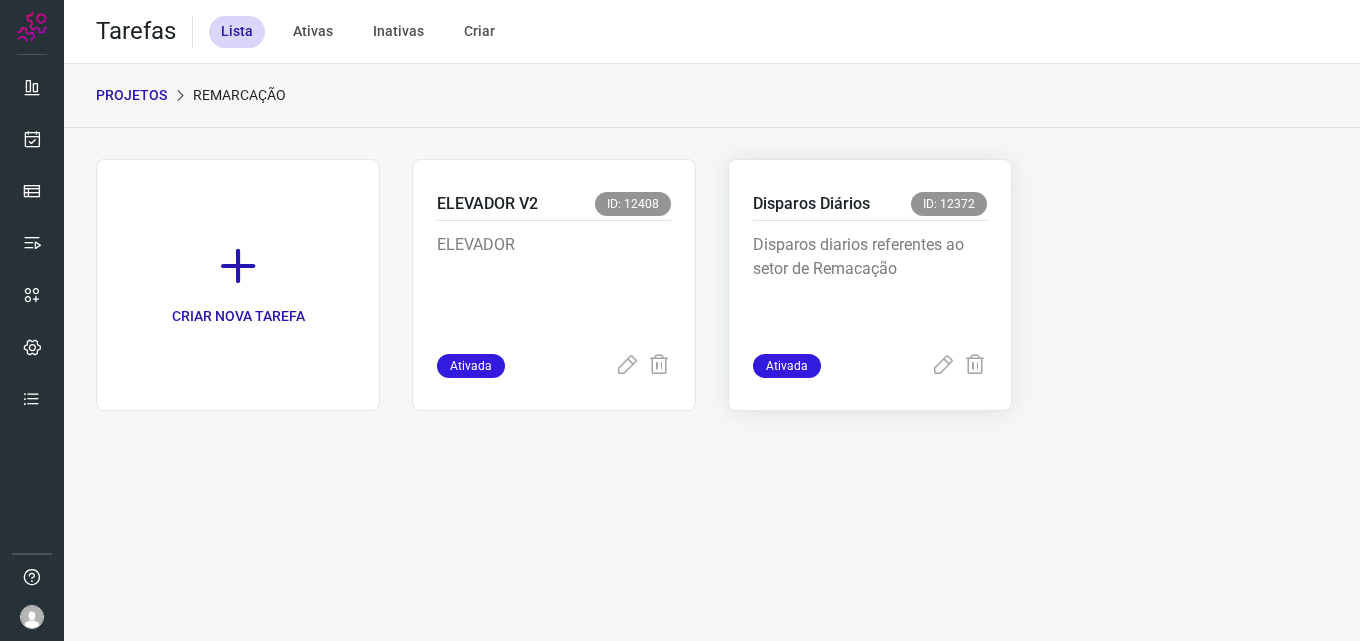 click on "Disparos diarios referentes ao setor de Remacação" at bounding box center (870, 283) 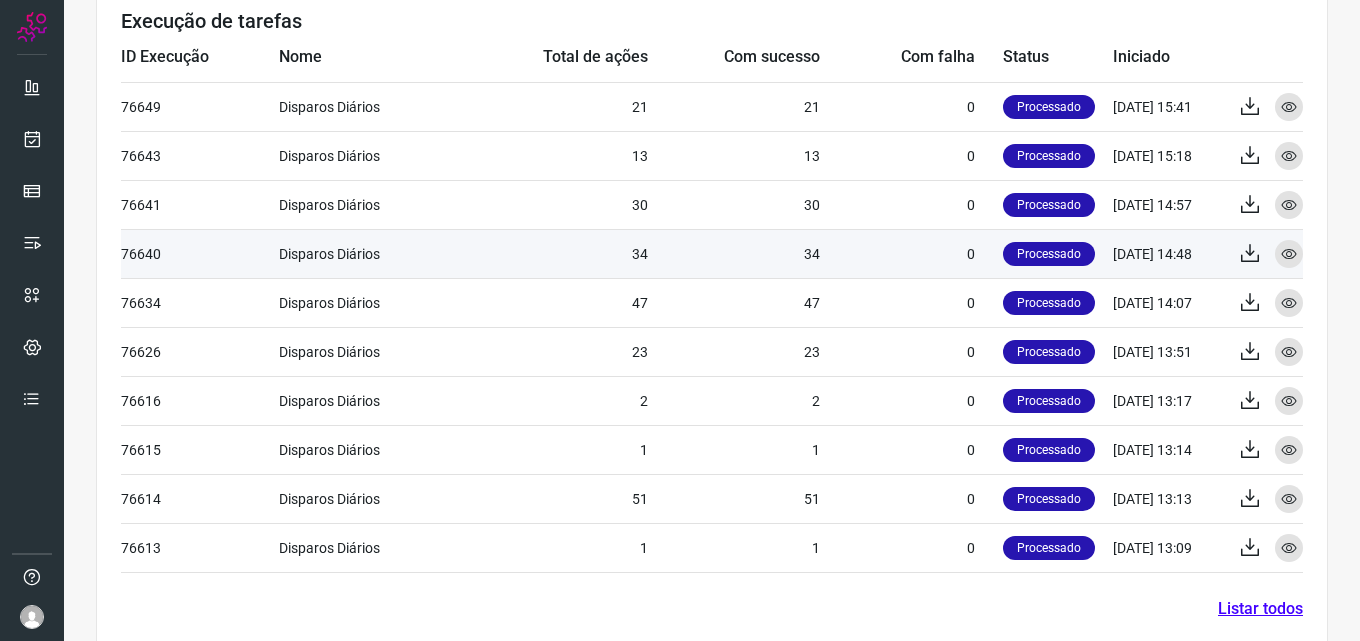 scroll, scrollTop: 833, scrollLeft: 0, axis: vertical 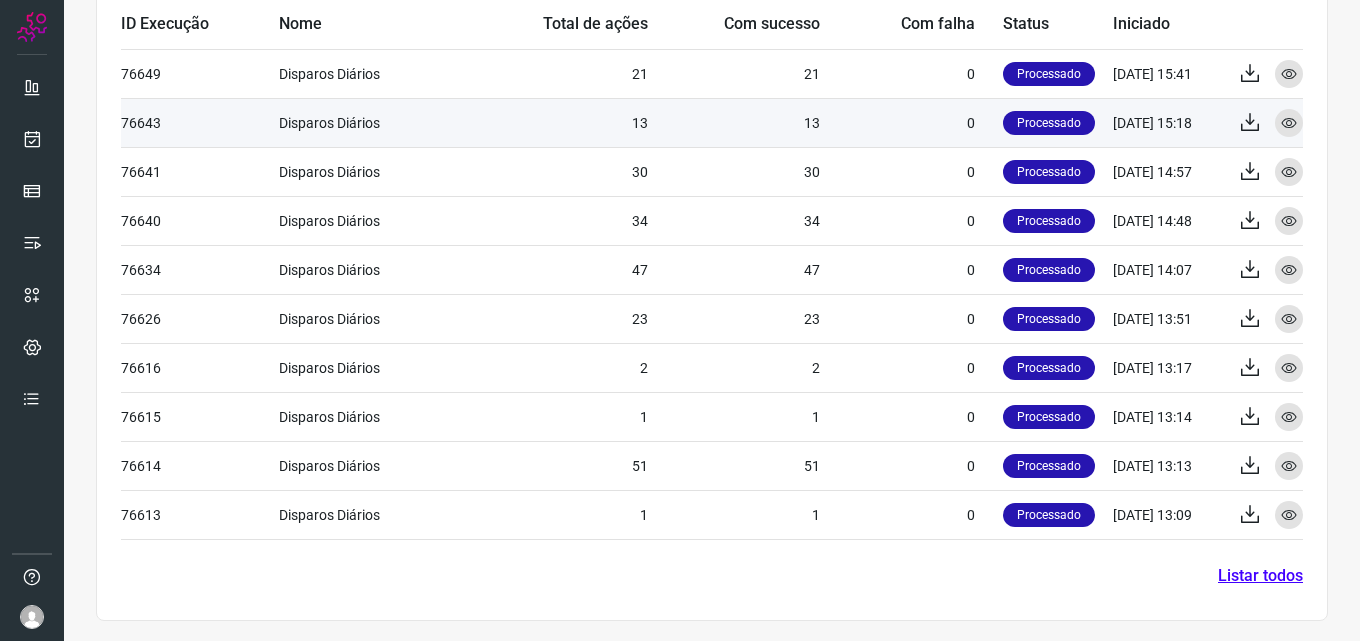 click on "13" at bounding box center [734, 122] 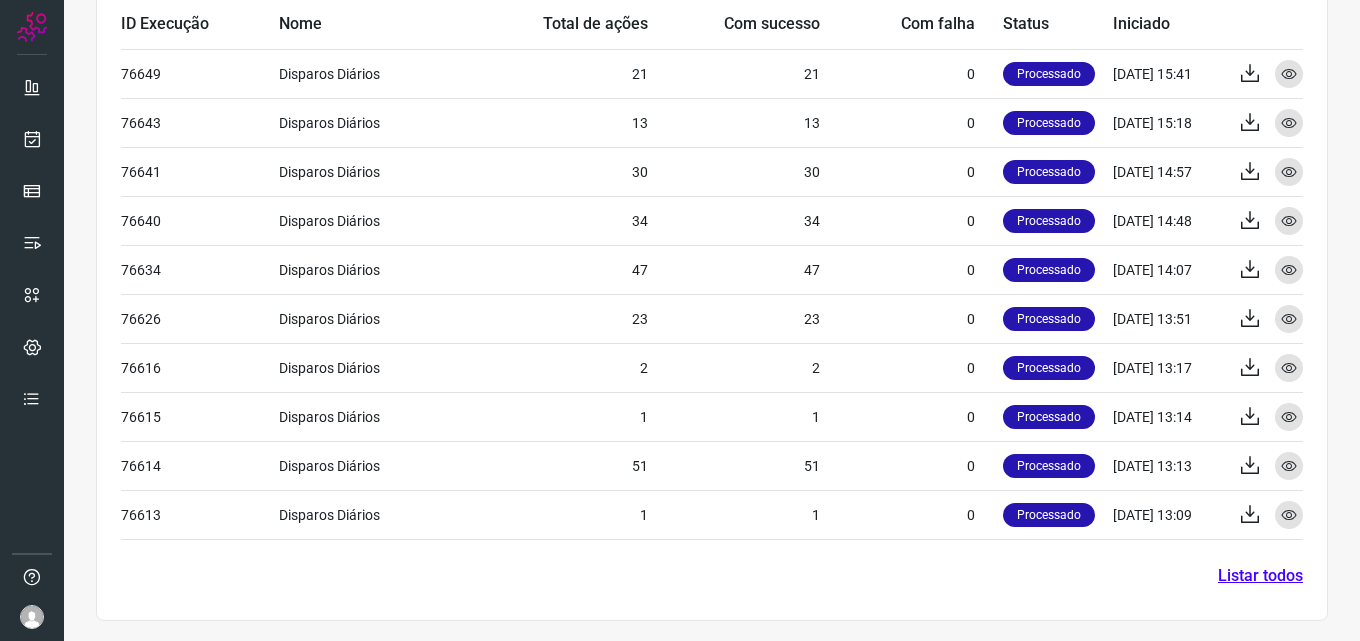 click on "Listar todos" at bounding box center [1260, 576] 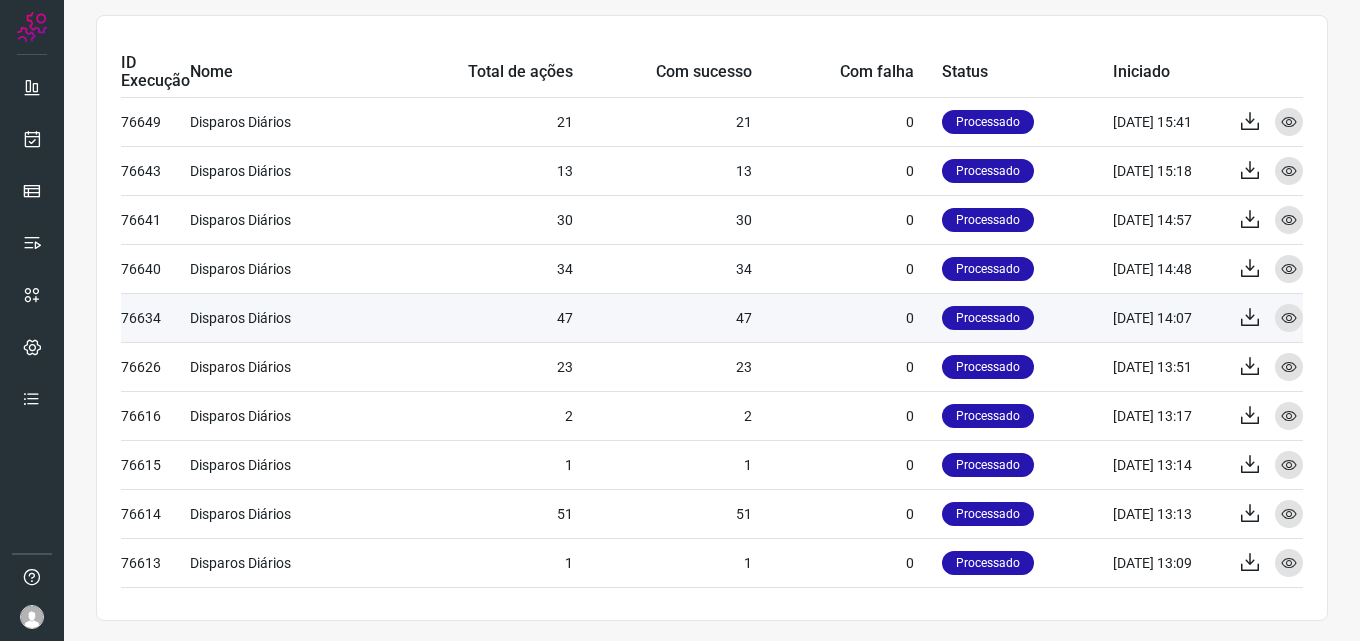 scroll, scrollTop: 0, scrollLeft: 0, axis: both 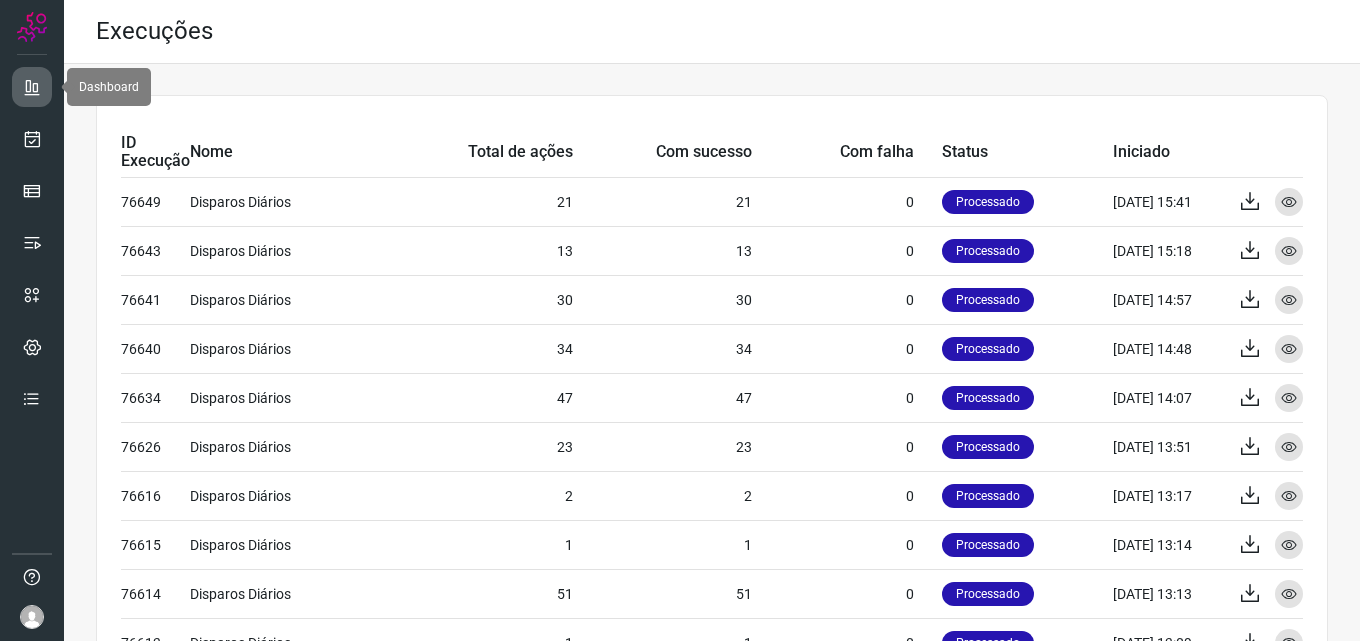 click at bounding box center (32, 87) 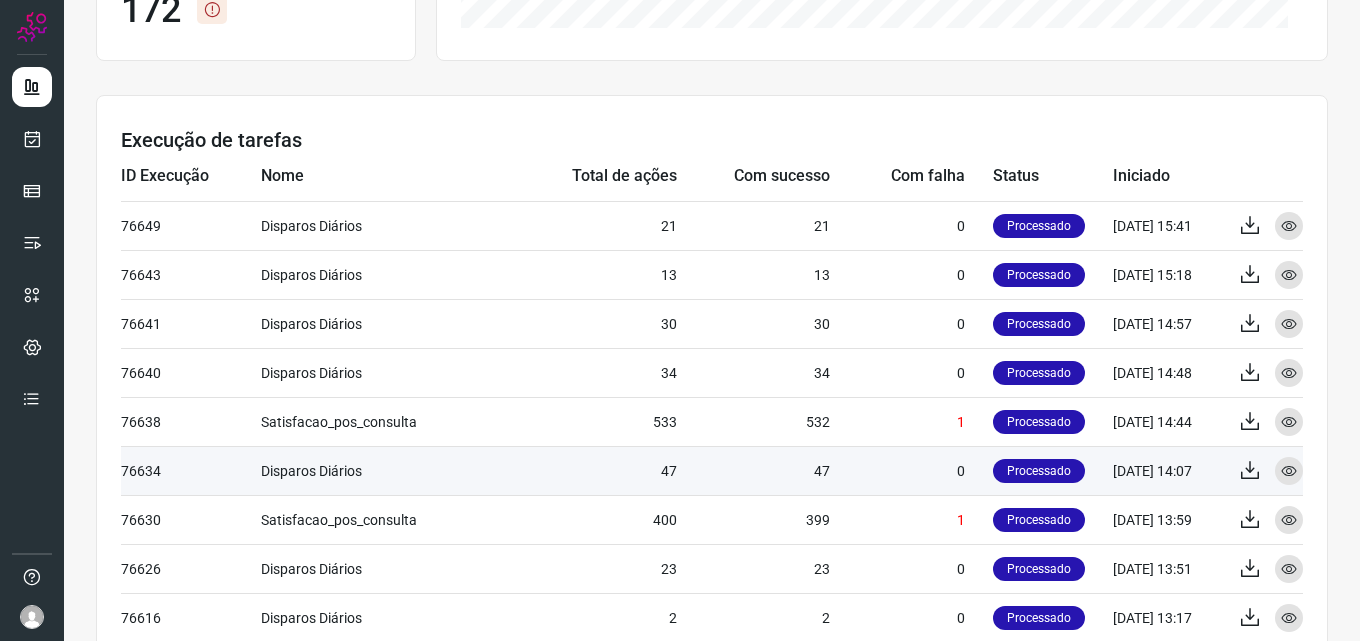 scroll, scrollTop: 691, scrollLeft: 0, axis: vertical 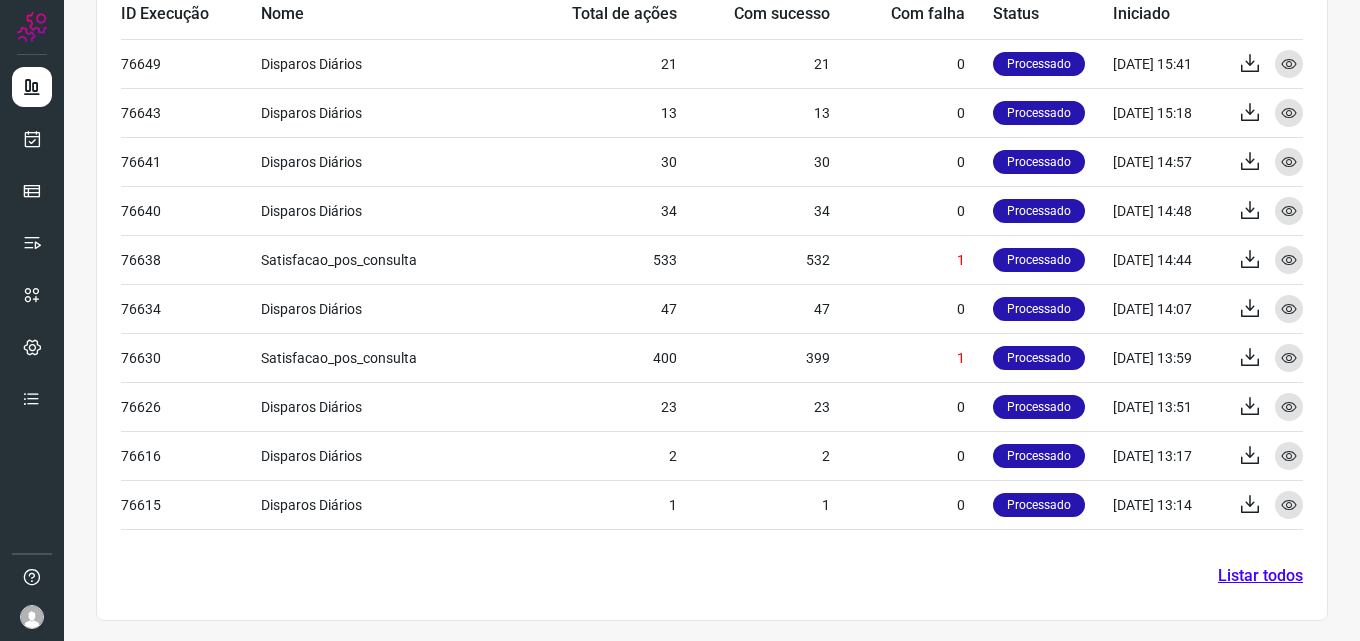 click on "Listar todos" at bounding box center (1260, 576) 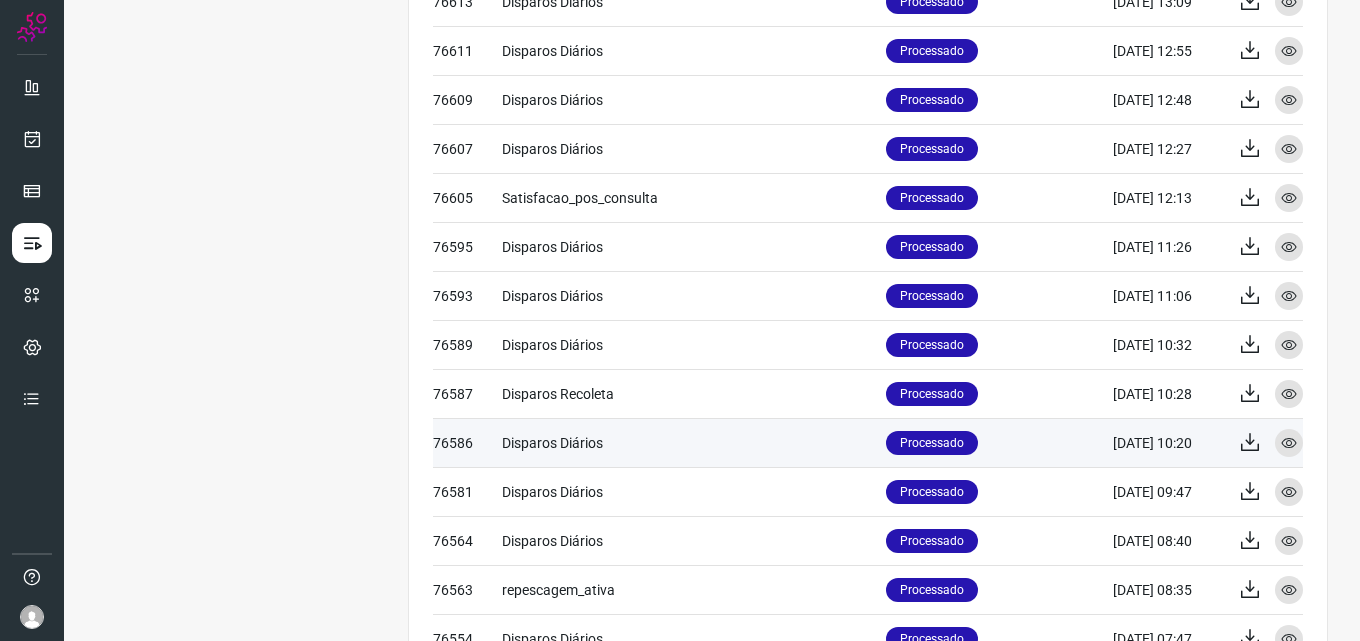 scroll, scrollTop: 679, scrollLeft: 0, axis: vertical 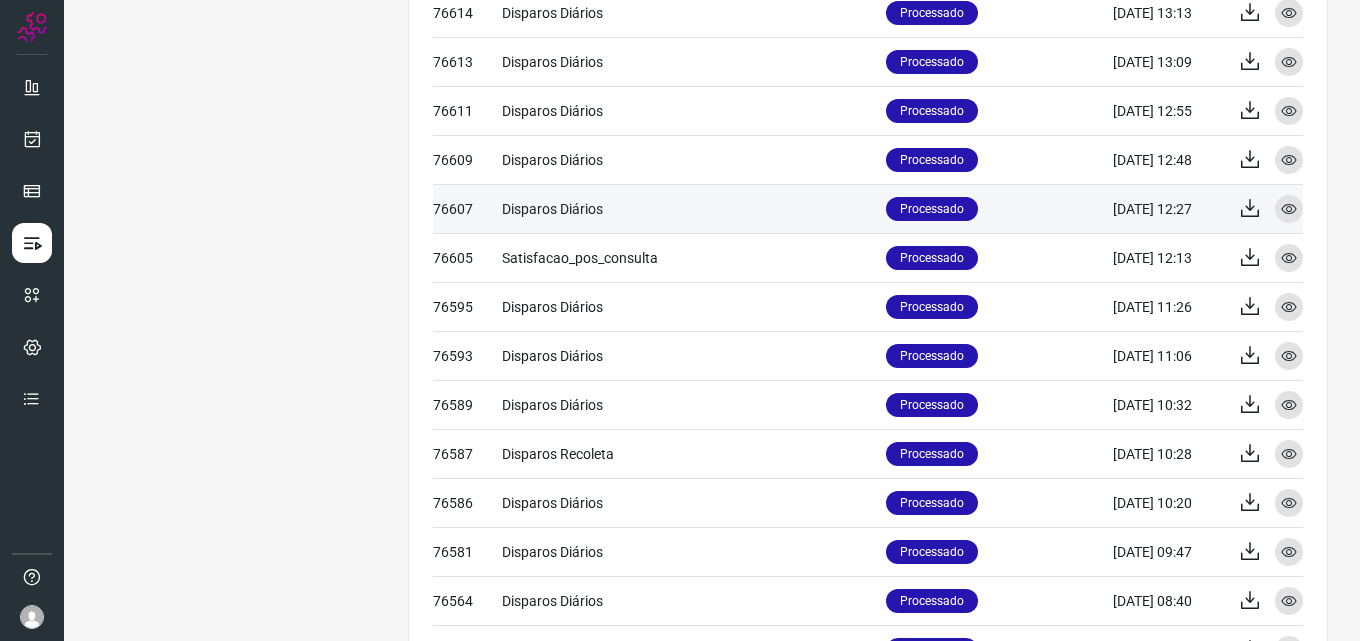 click on "Processado" at bounding box center [999, 208] 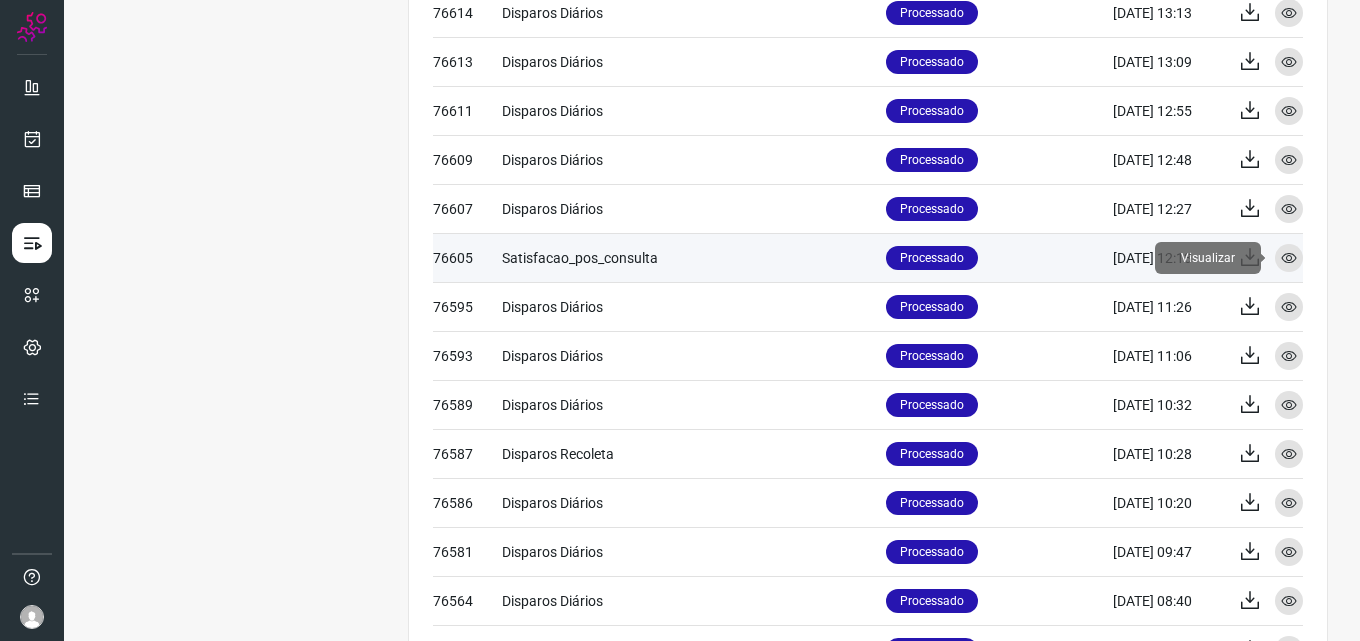 click at bounding box center (1289, 258) 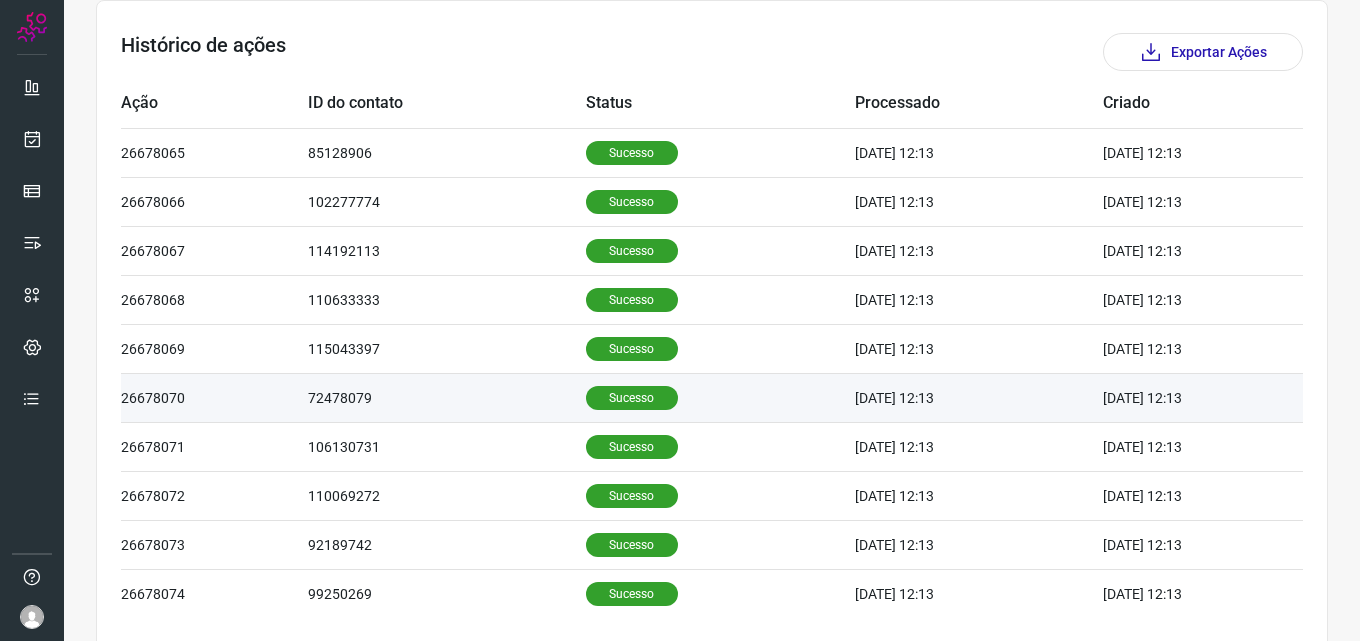 scroll, scrollTop: 674, scrollLeft: 0, axis: vertical 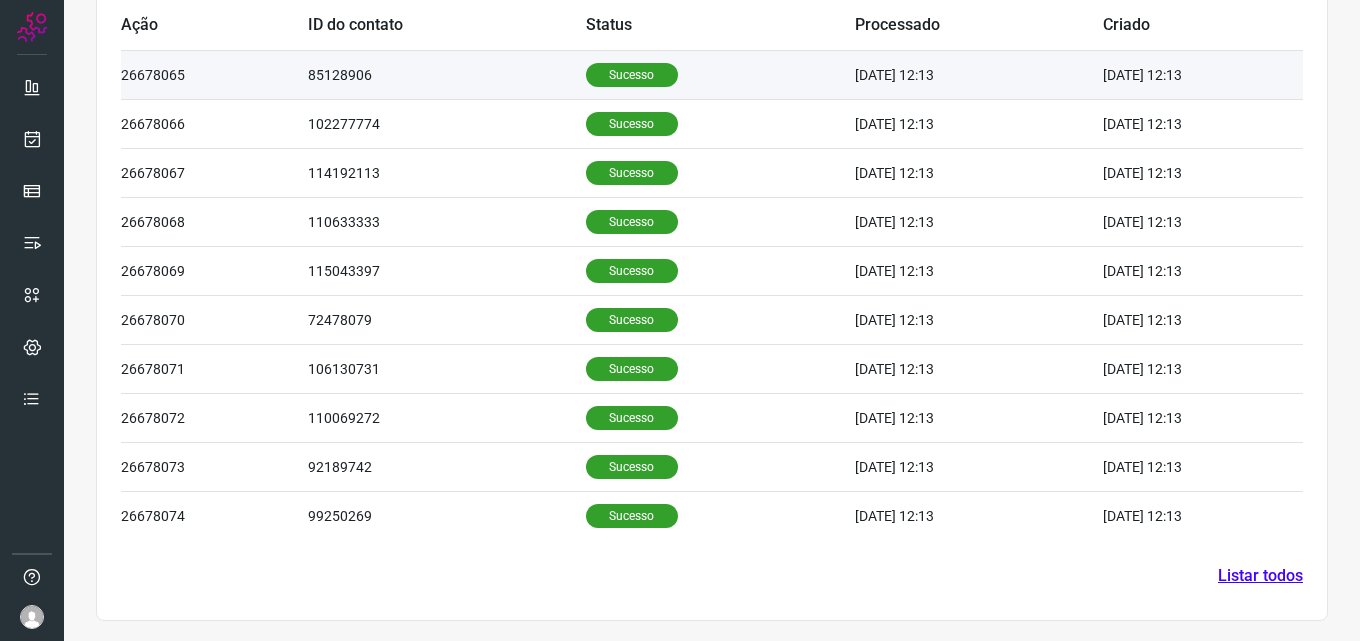 click on "Sucesso" at bounding box center [632, 75] 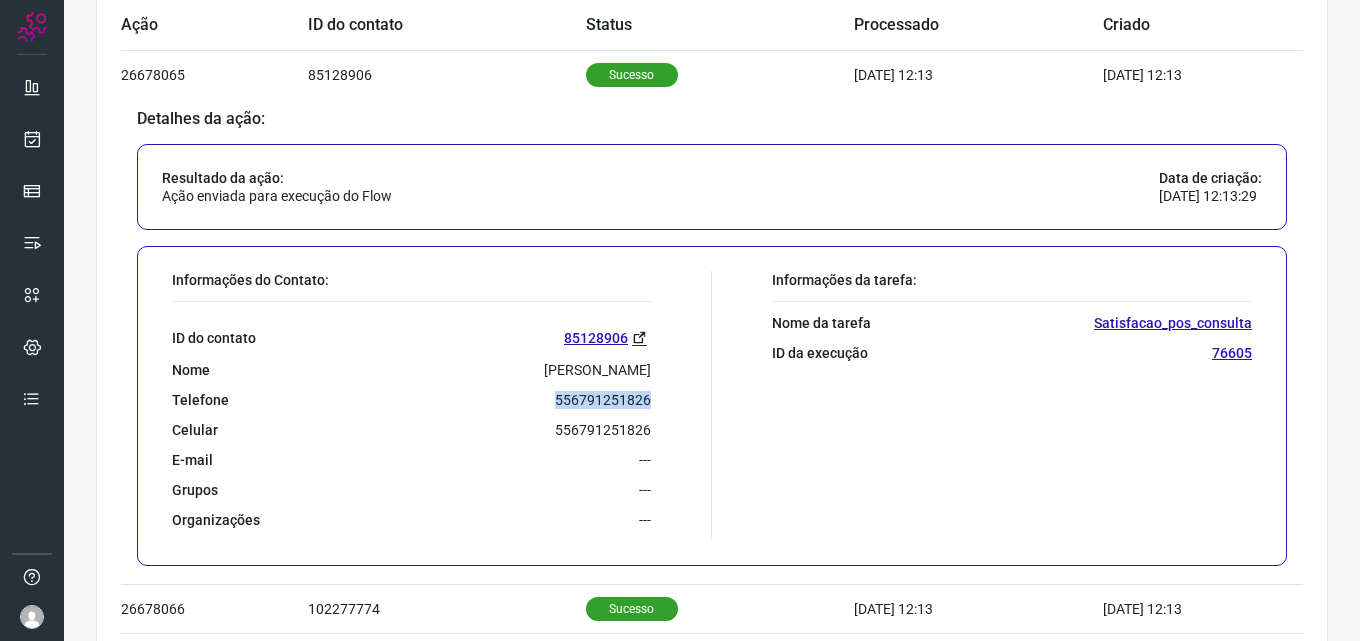 drag, startPoint x: 546, startPoint y: 400, endPoint x: 660, endPoint y: 395, distance: 114.1096 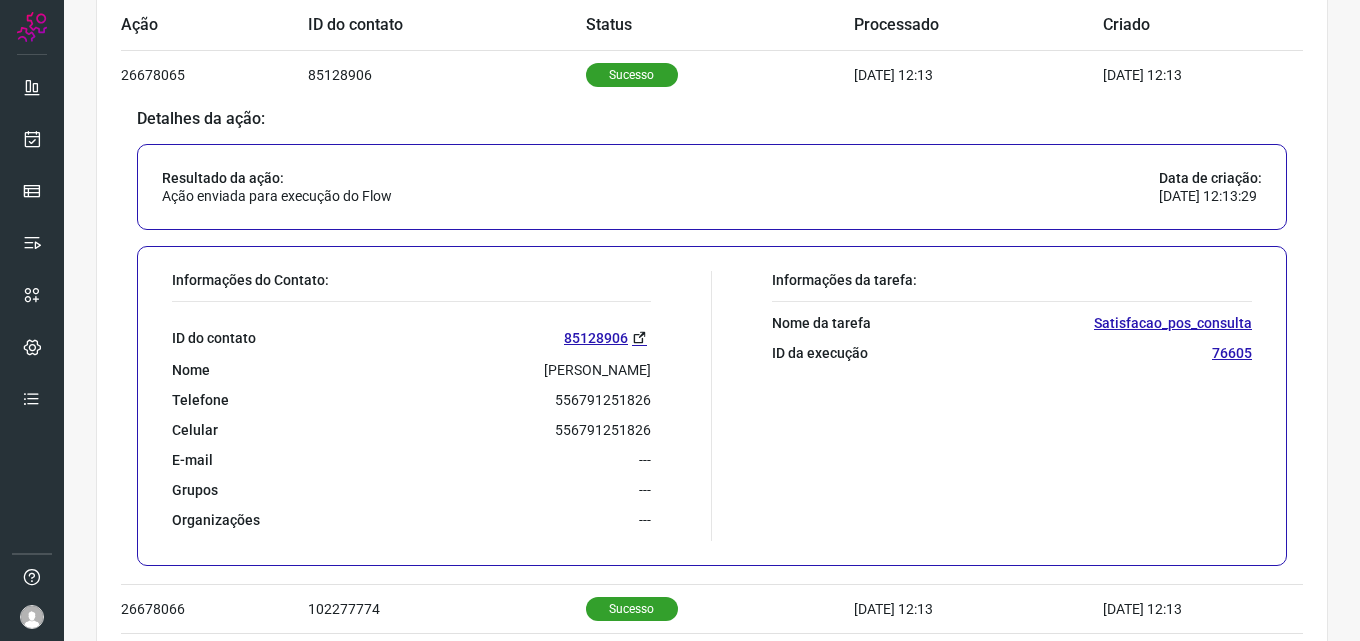 drag, startPoint x: 605, startPoint y: 407, endPoint x: 877, endPoint y: 471, distance: 279.42798 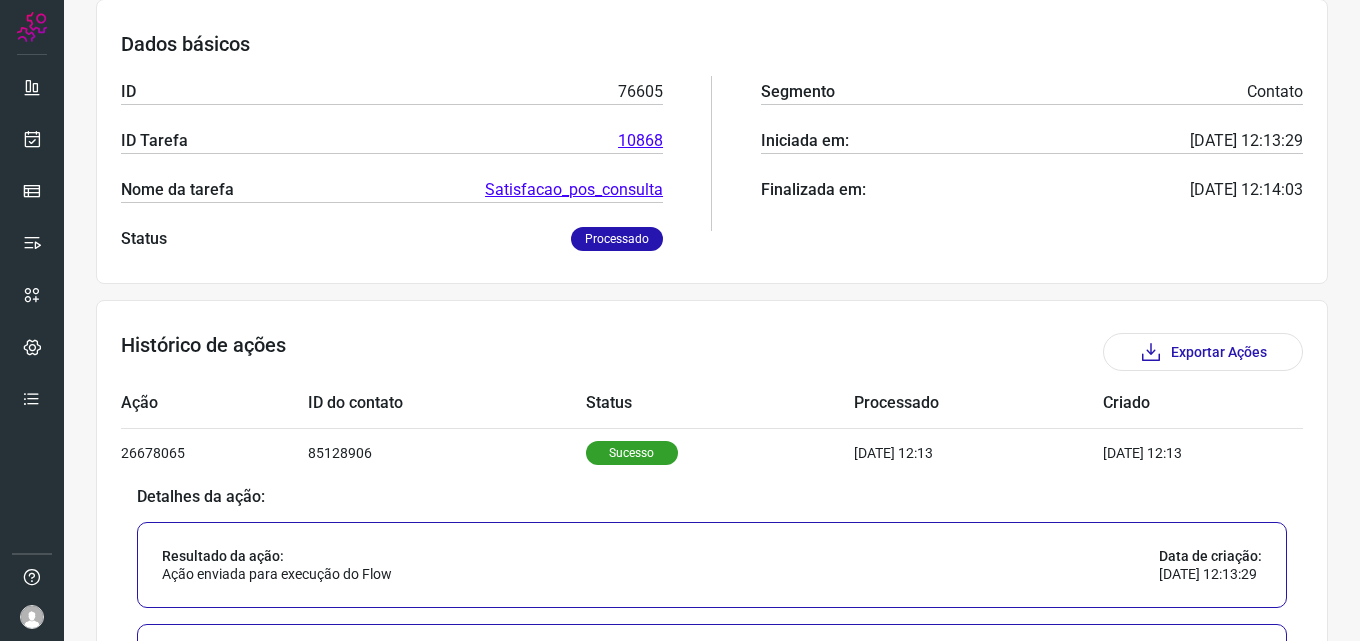 scroll, scrollTop: 0, scrollLeft: 0, axis: both 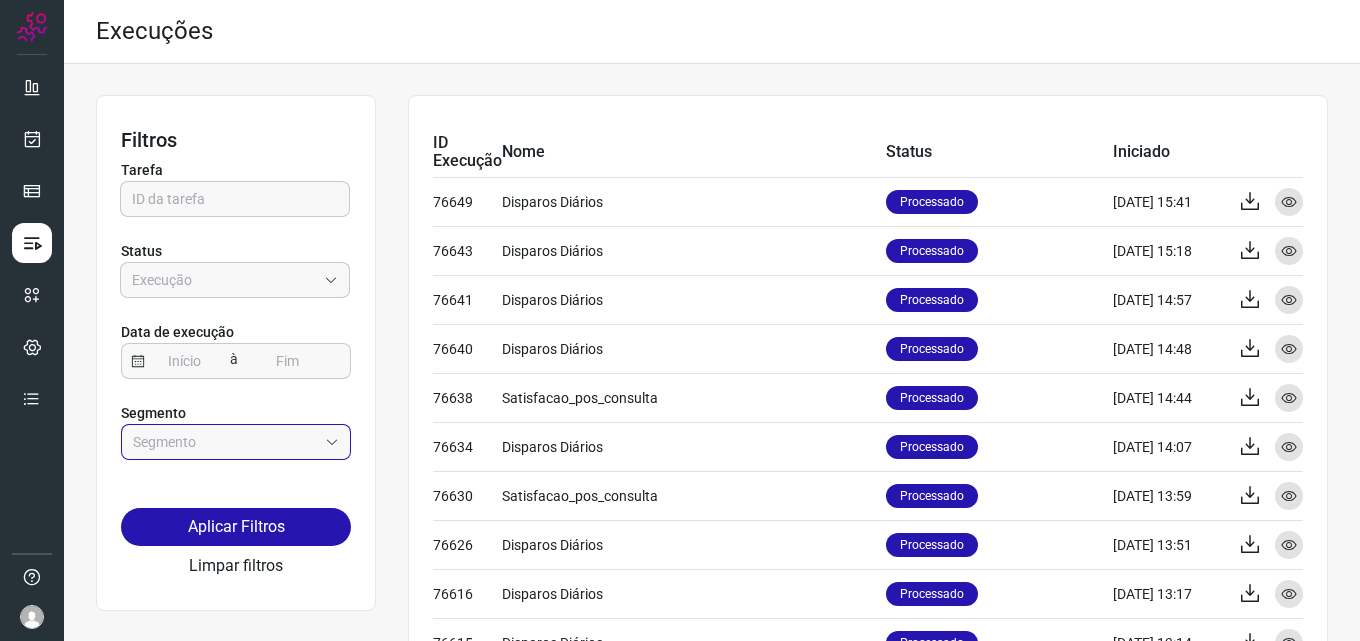 click at bounding box center [225, 442] 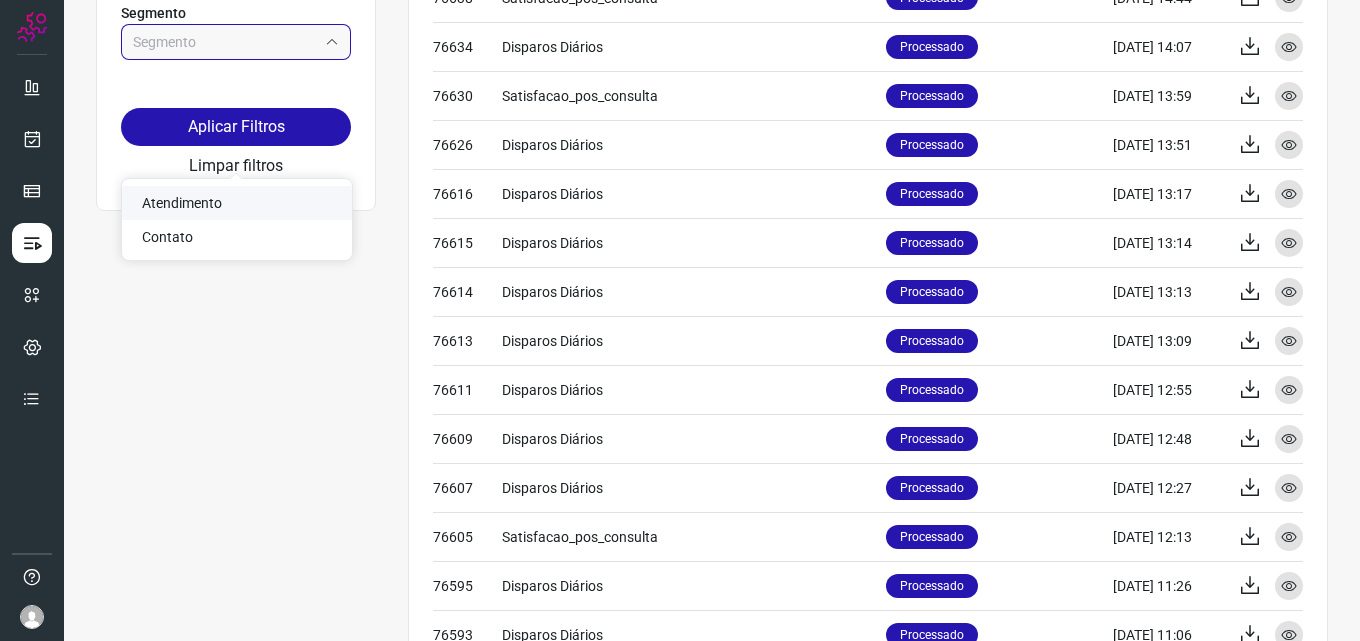 scroll, scrollTop: 0, scrollLeft: 0, axis: both 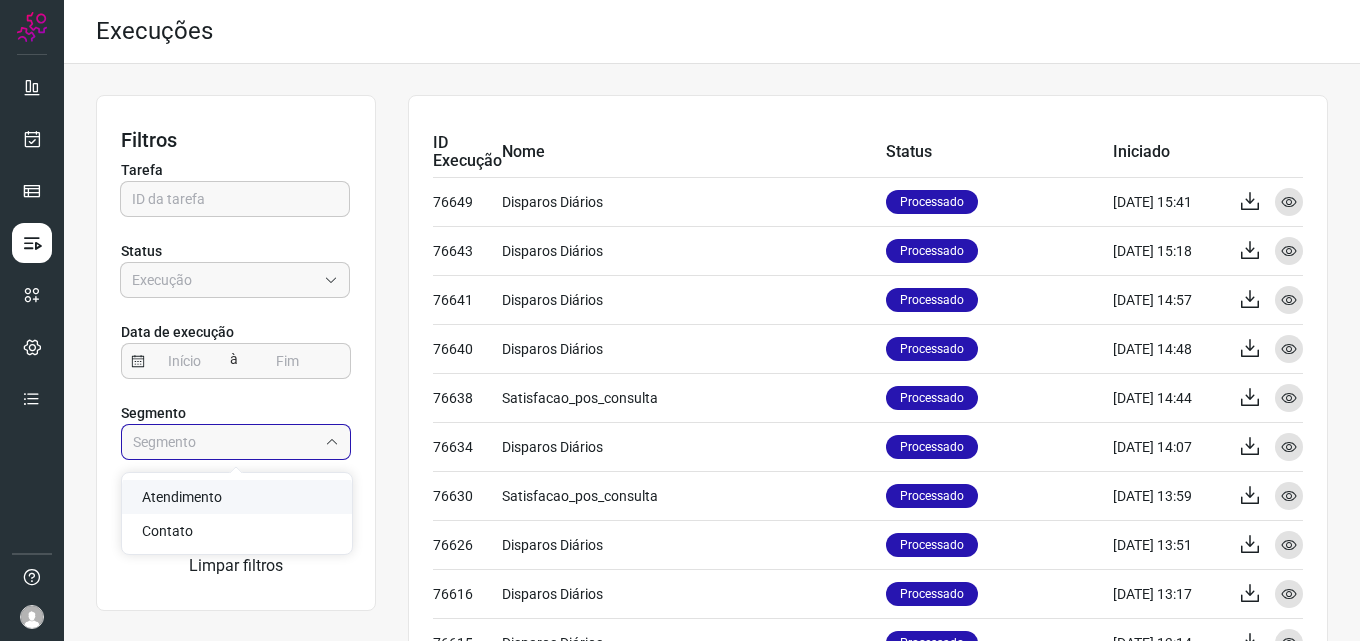 click on "Filtros Tarefa Status Data de execução à Segmento  Aplicar Filtros  Limpar filtros" at bounding box center [236, 353] 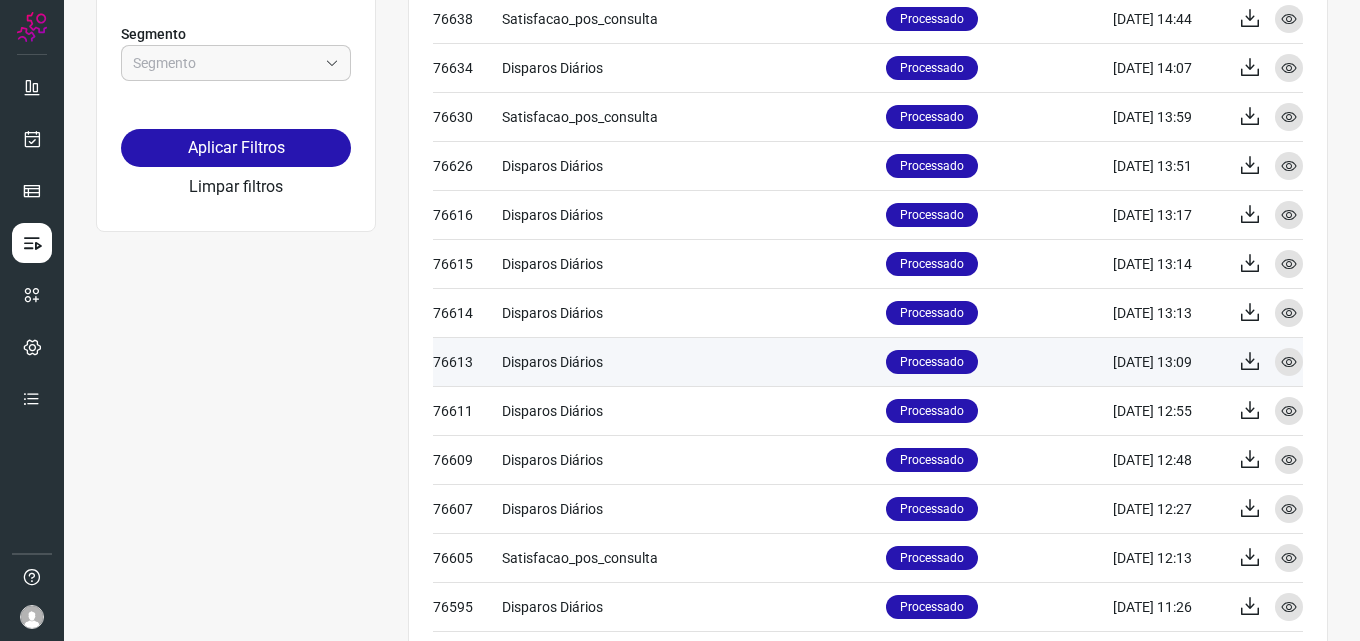 scroll, scrollTop: 279, scrollLeft: 0, axis: vertical 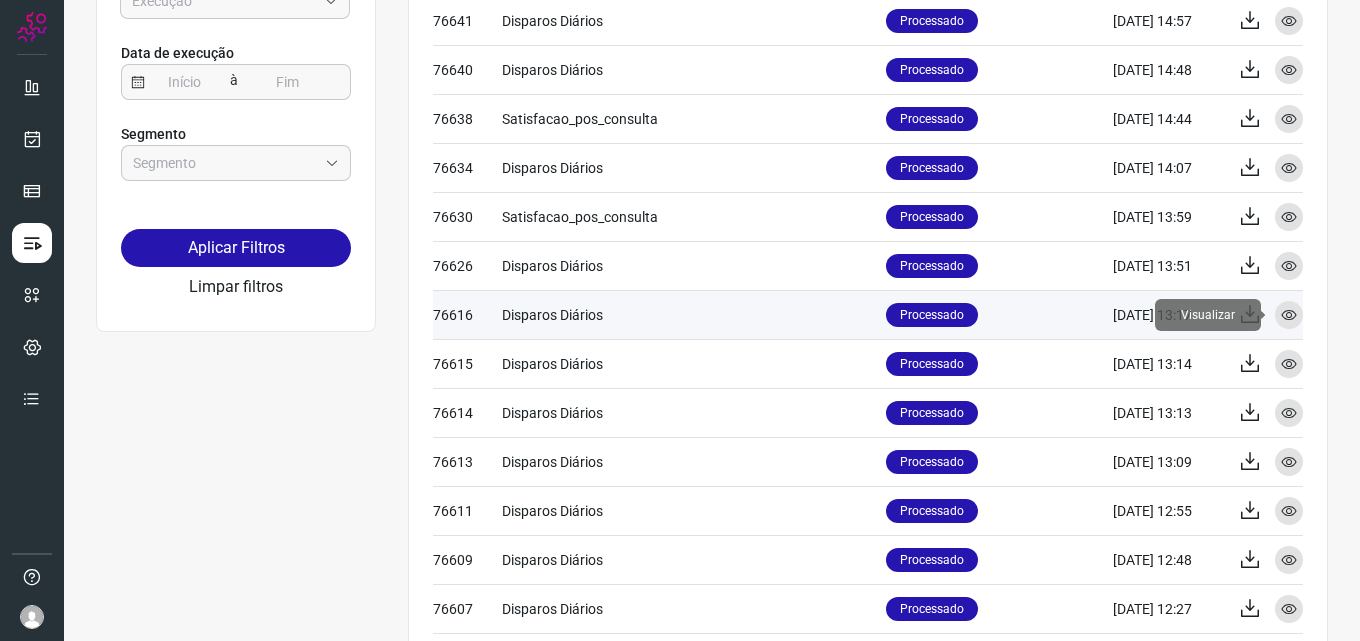 click at bounding box center (1289, 315) 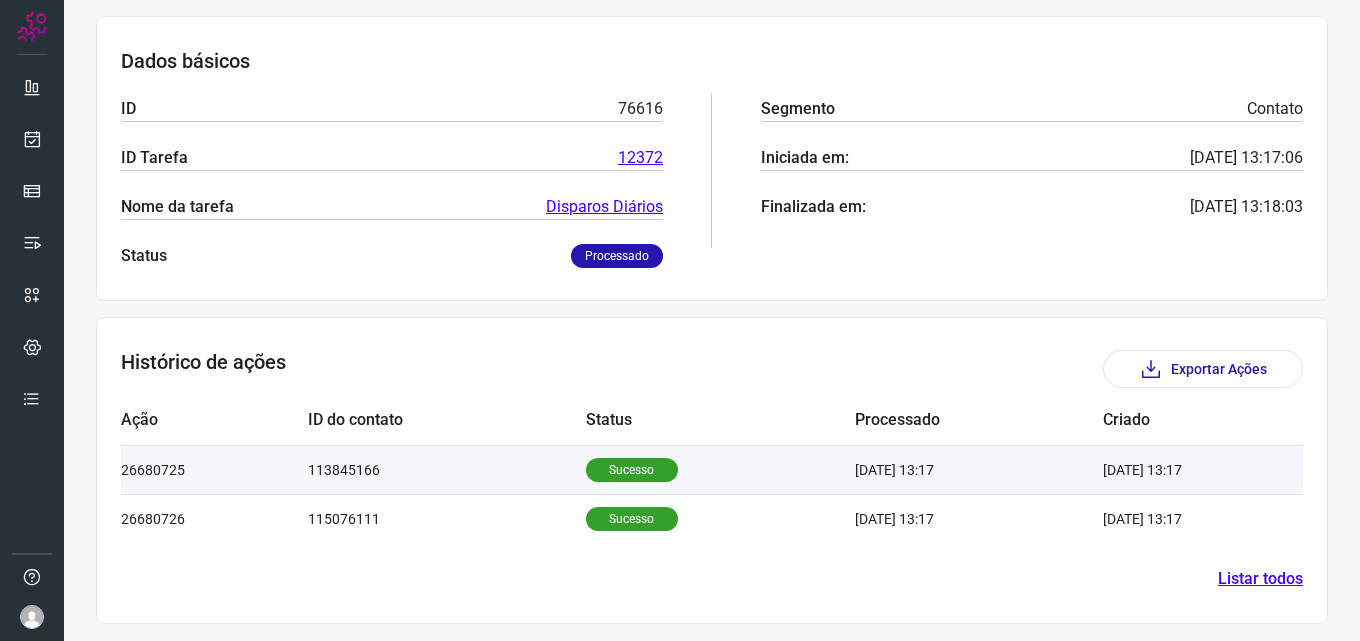 click on "Sucesso" at bounding box center [632, 470] 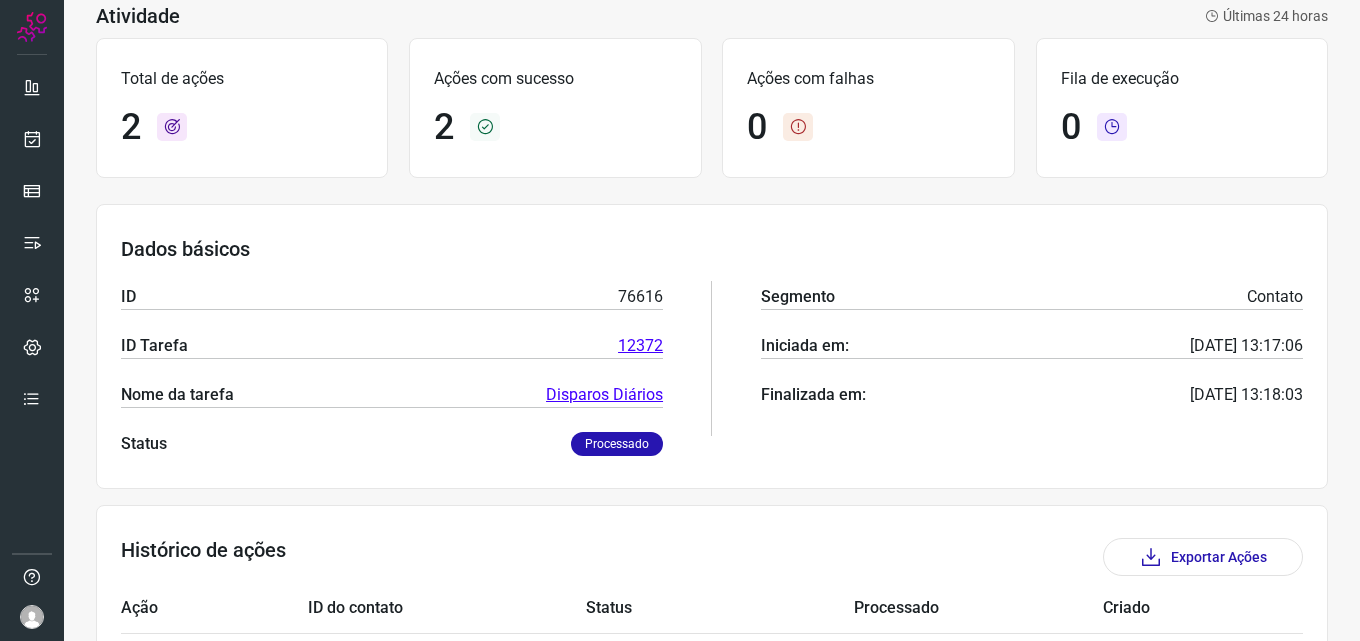 scroll, scrollTop: 79, scrollLeft: 0, axis: vertical 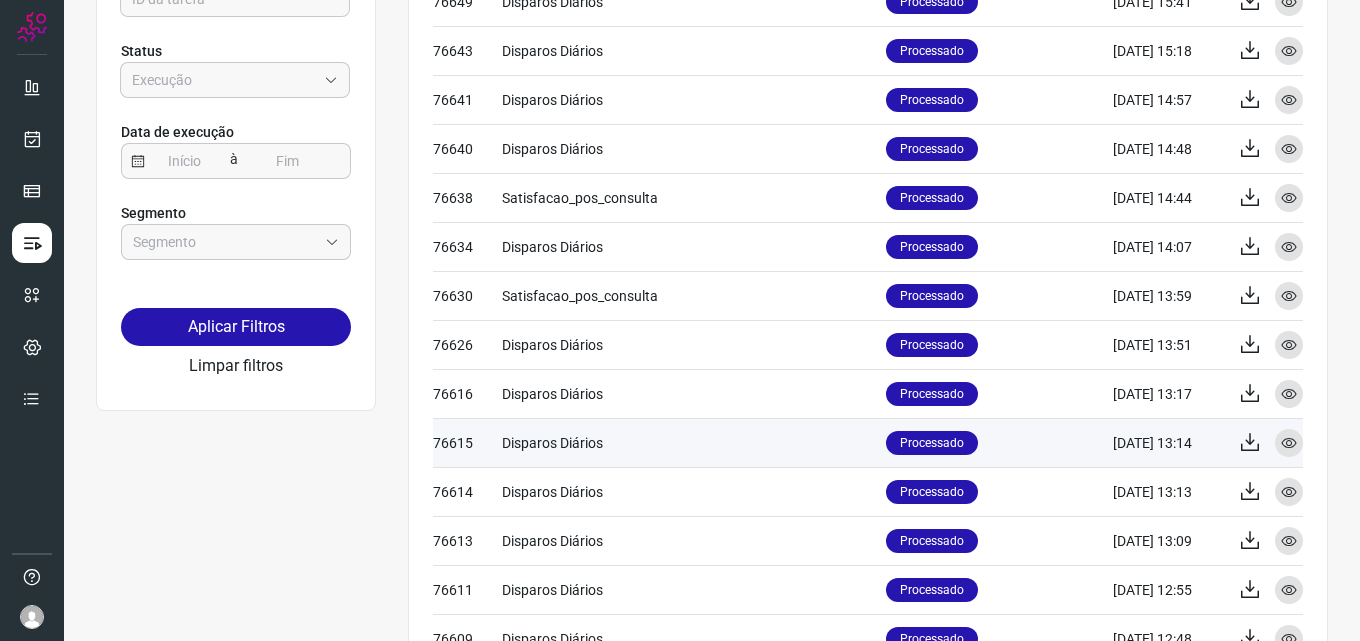 click on "Processado" at bounding box center (932, 443) 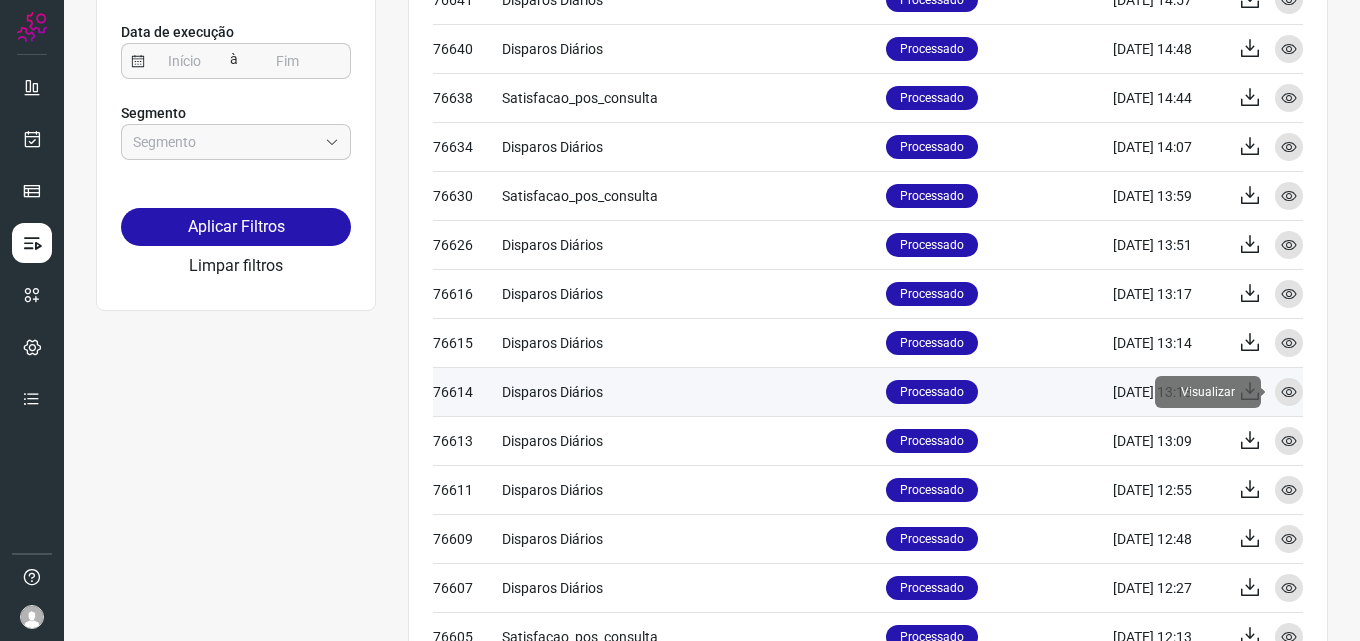 click at bounding box center [1289, 392] 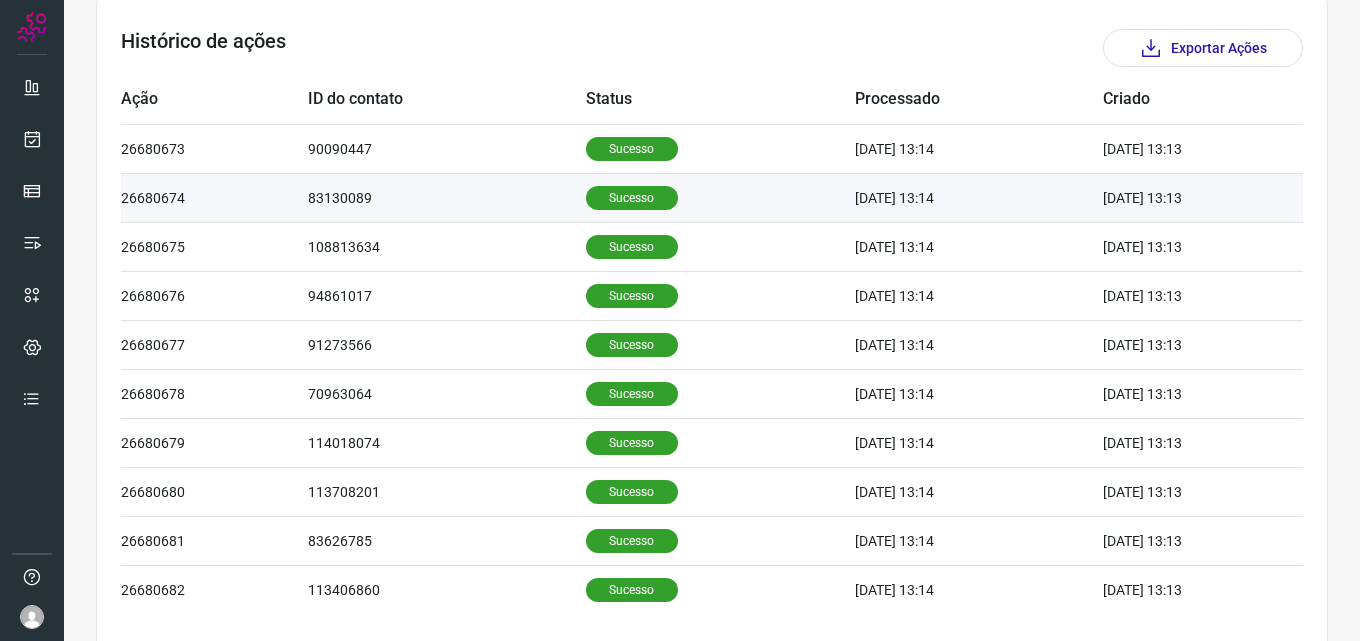 scroll, scrollTop: 674, scrollLeft: 0, axis: vertical 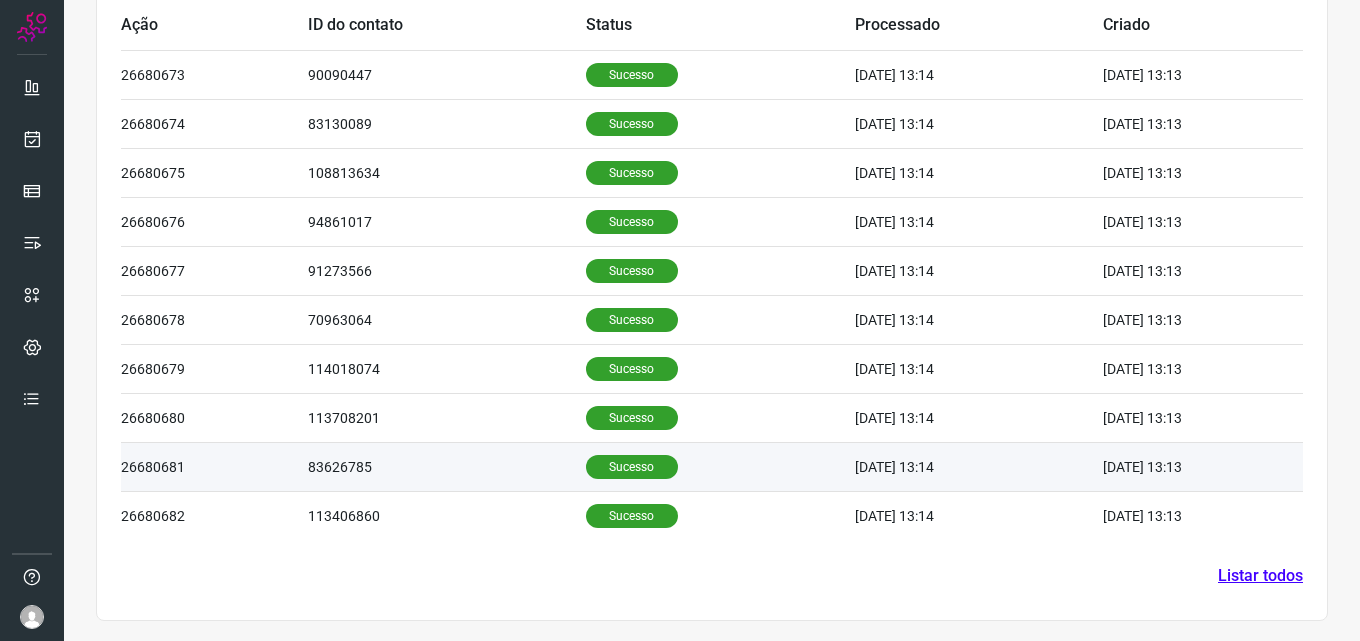 click on "Sucesso" at bounding box center [632, 467] 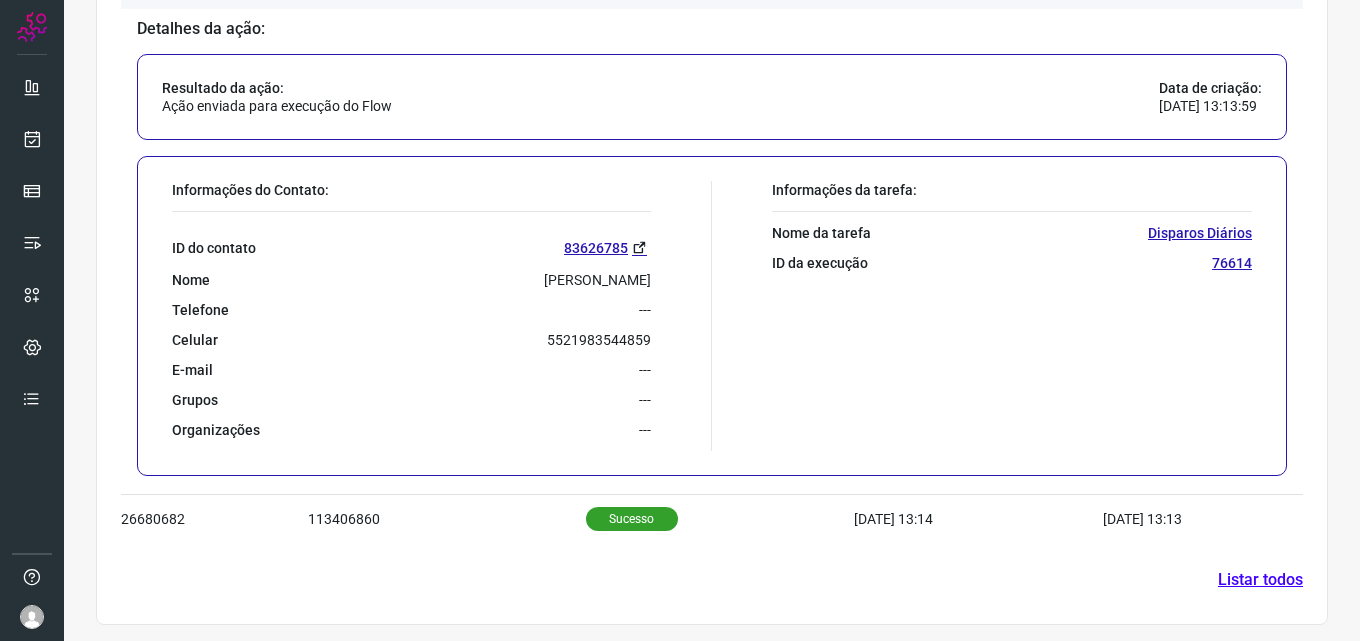 scroll, scrollTop: 1160, scrollLeft: 0, axis: vertical 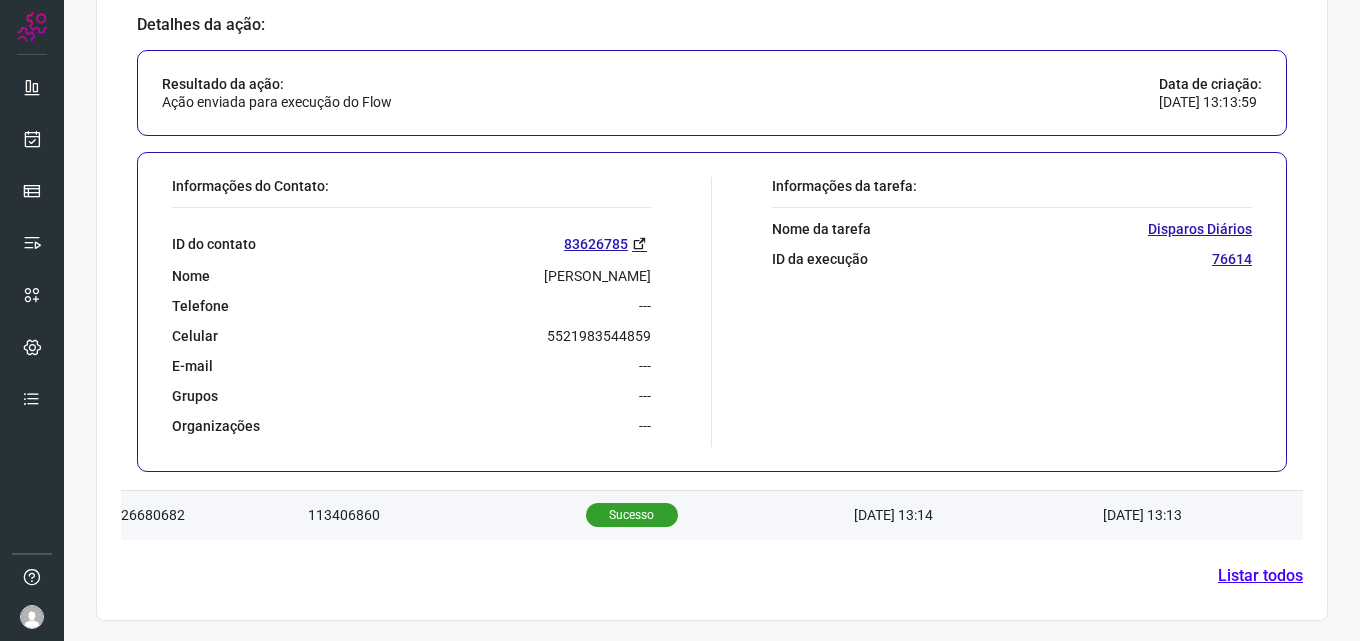 click on "Sucesso" at bounding box center (632, 515) 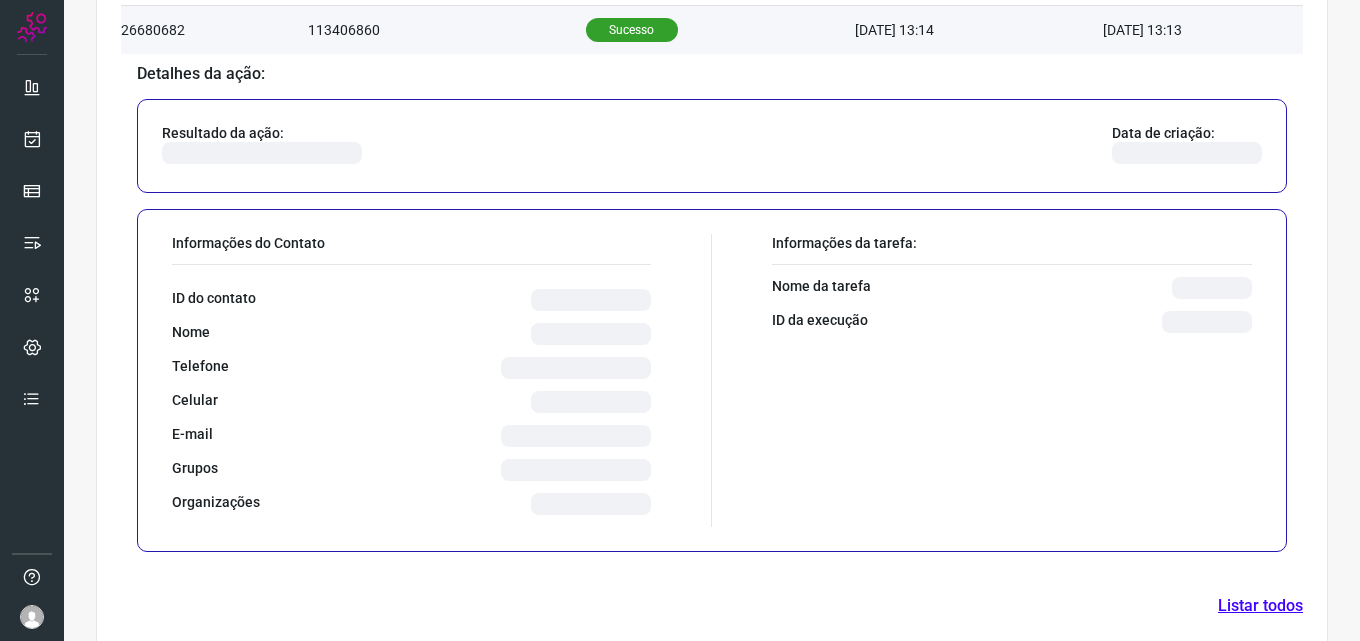 scroll, scrollTop: 1159, scrollLeft: 0, axis: vertical 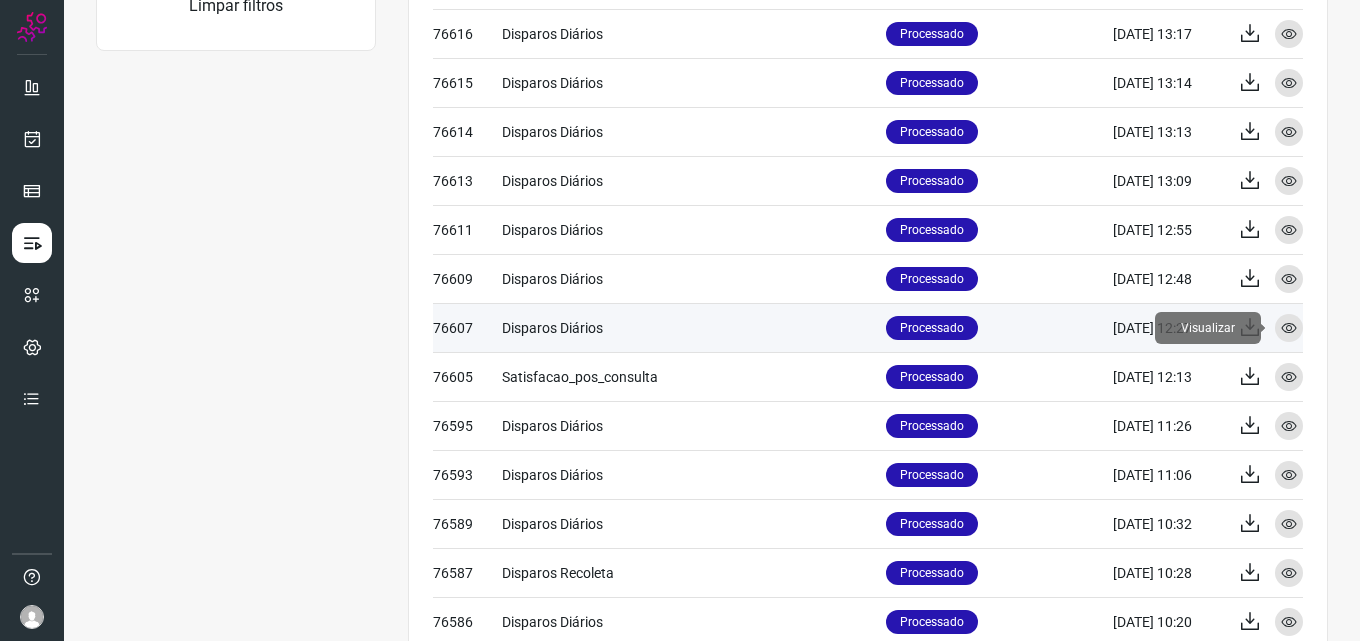 click at bounding box center (1289, 328) 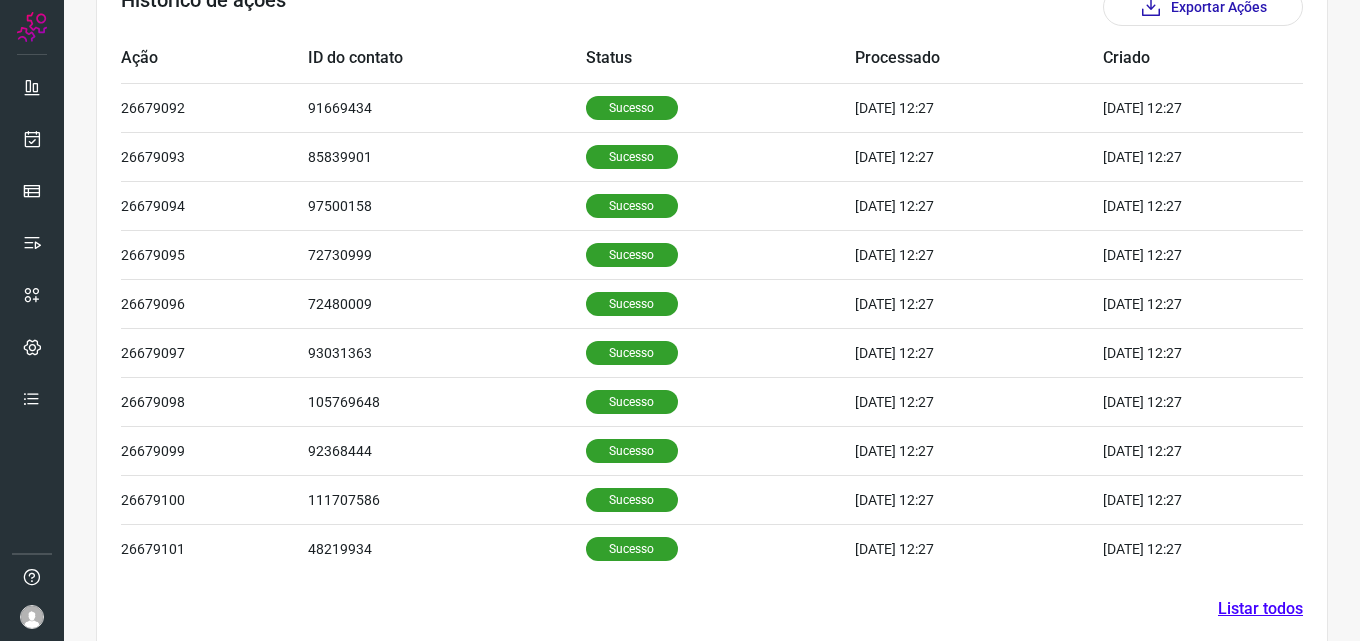 scroll, scrollTop: 674, scrollLeft: 0, axis: vertical 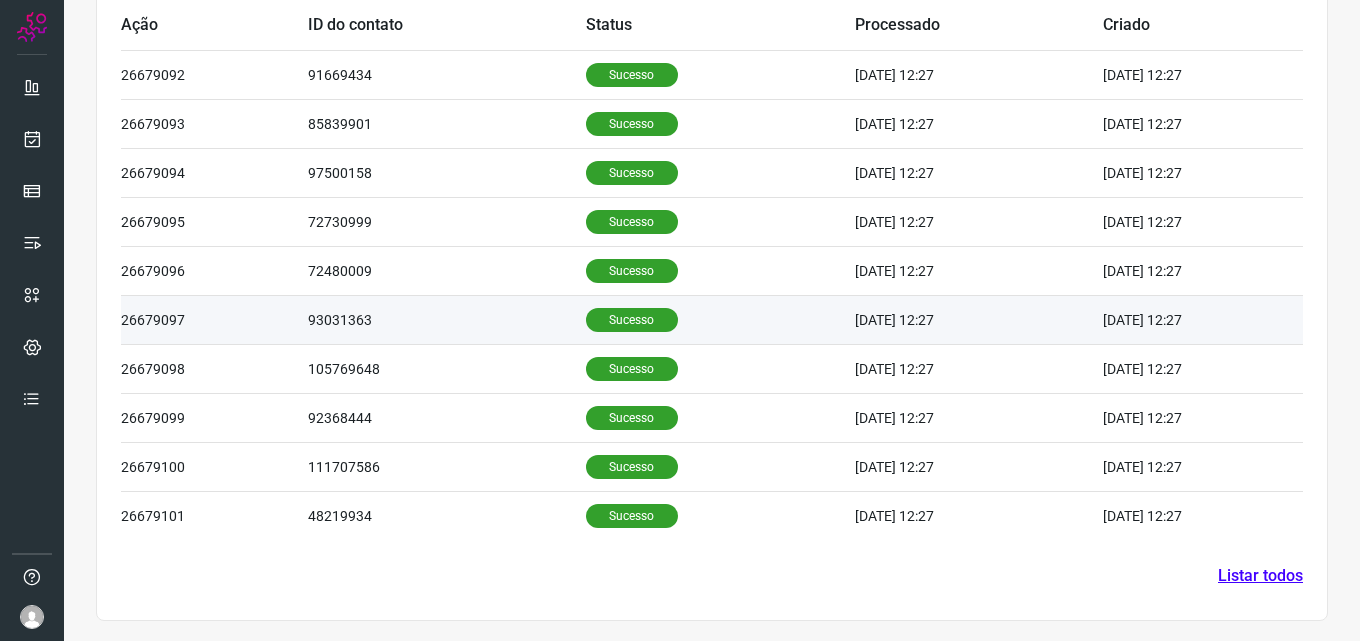 click on "Sucesso" at bounding box center [632, 320] 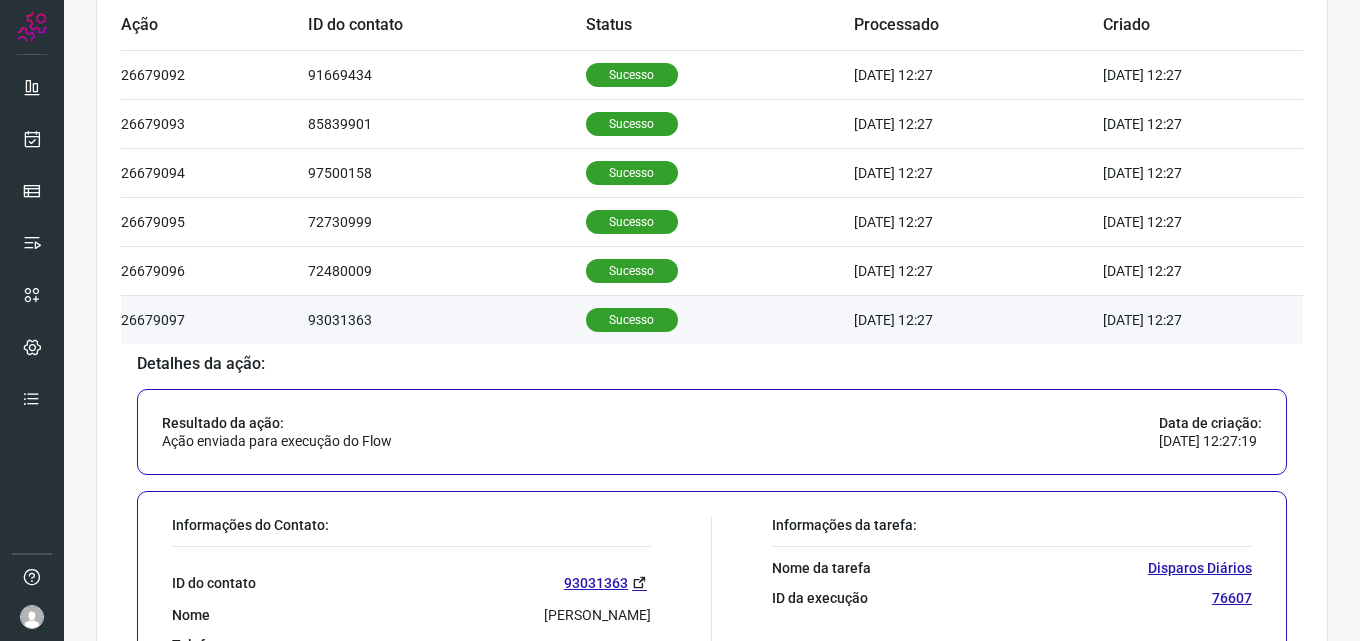 scroll, scrollTop: 714, scrollLeft: 0, axis: vertical 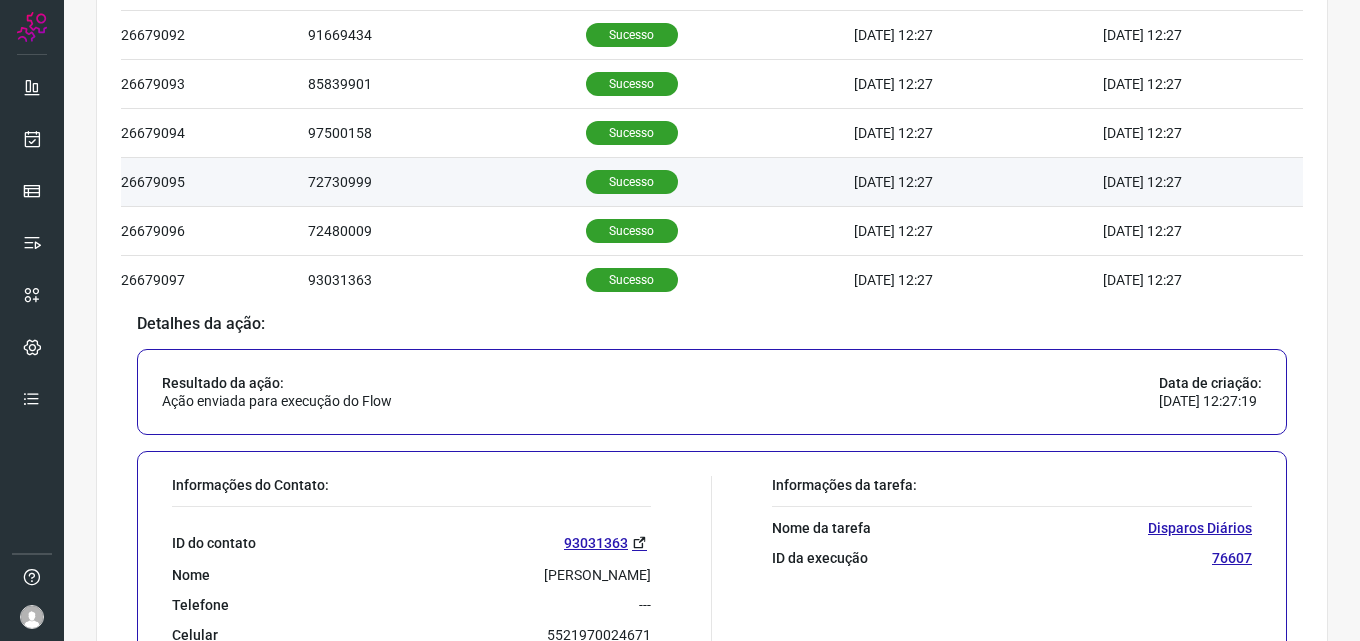 click on "Sucesso" at bounding box center (632, 182) 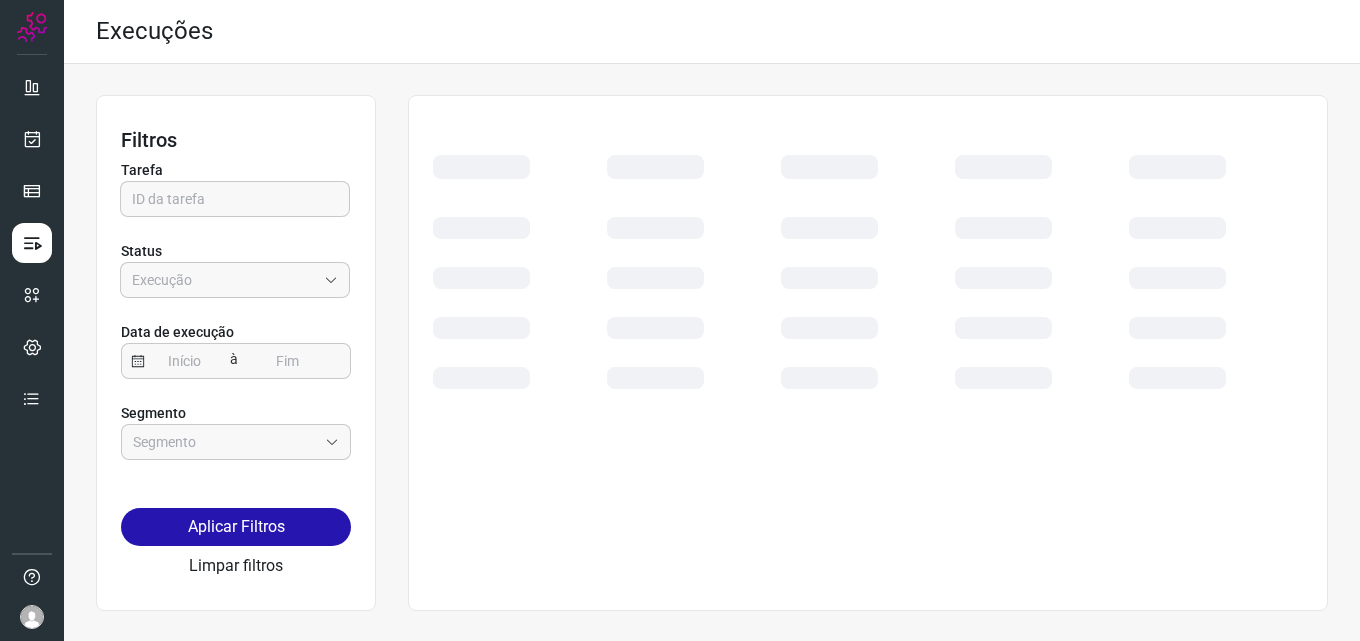 scroll, scrollTop: 0, scrollLeft: 0, axis: both 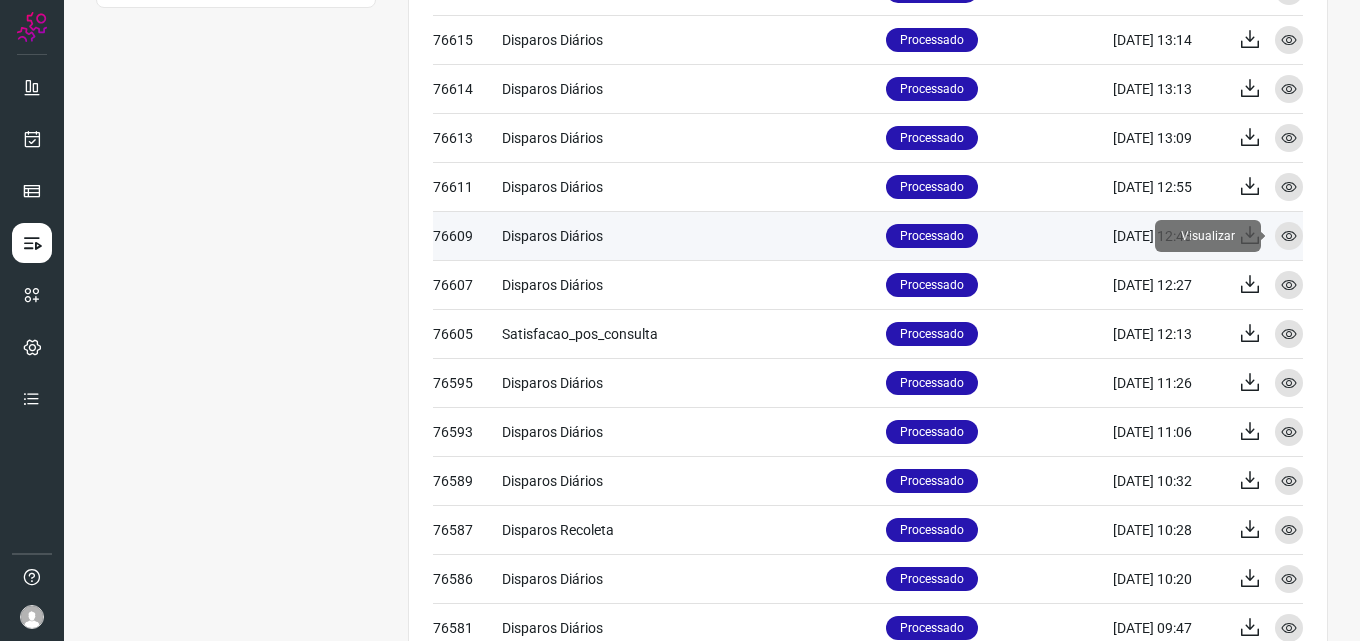 click at bounding box center [1289, 236] 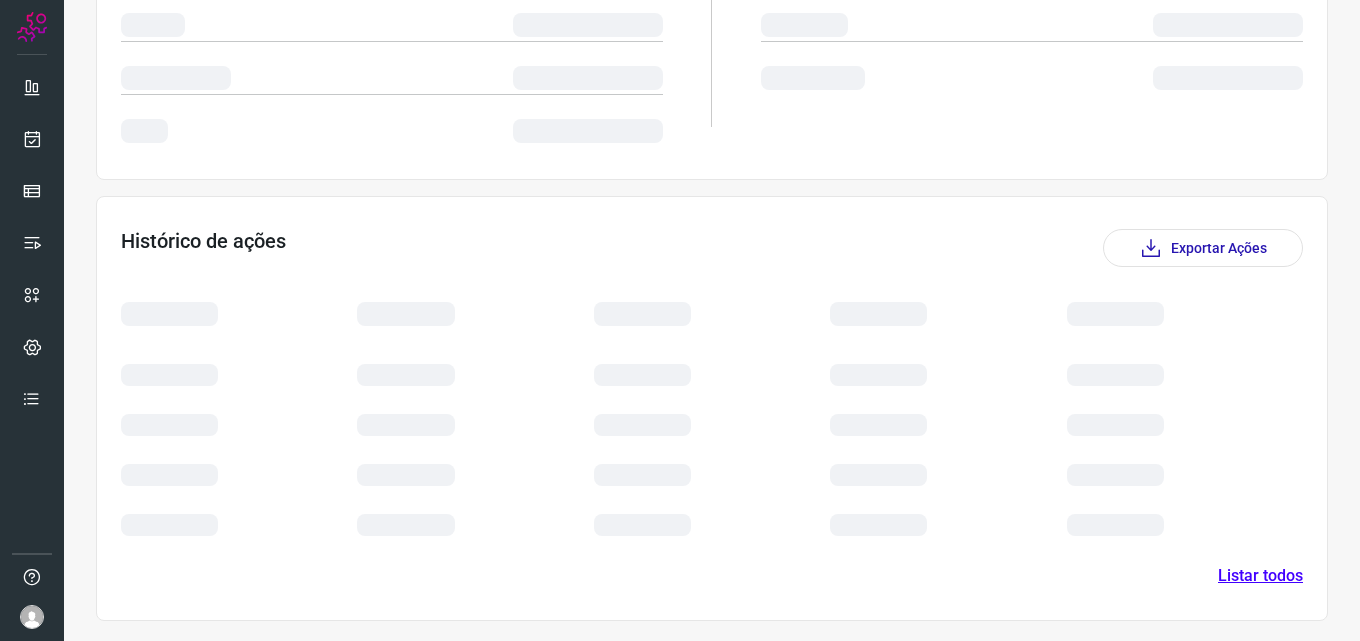 scroll, scrollTop: 416, scrollLeft: 0, axis: vertical 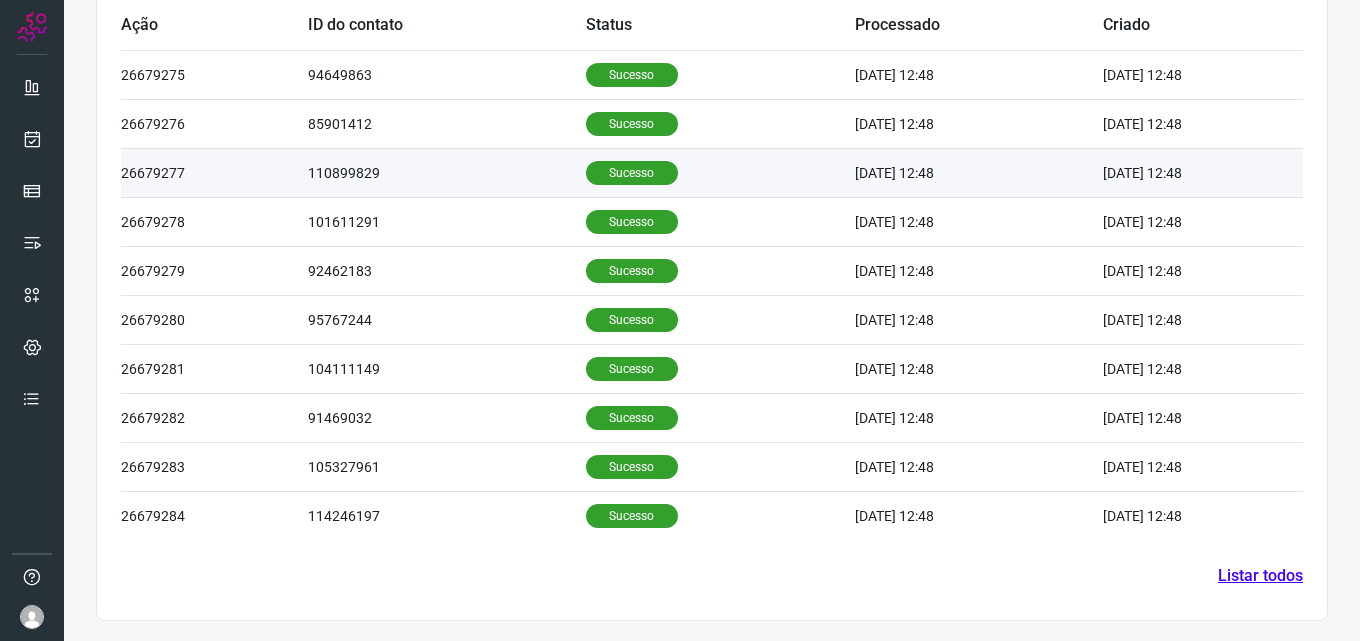 click on "Sucesso" at bounding box center [720, 172] 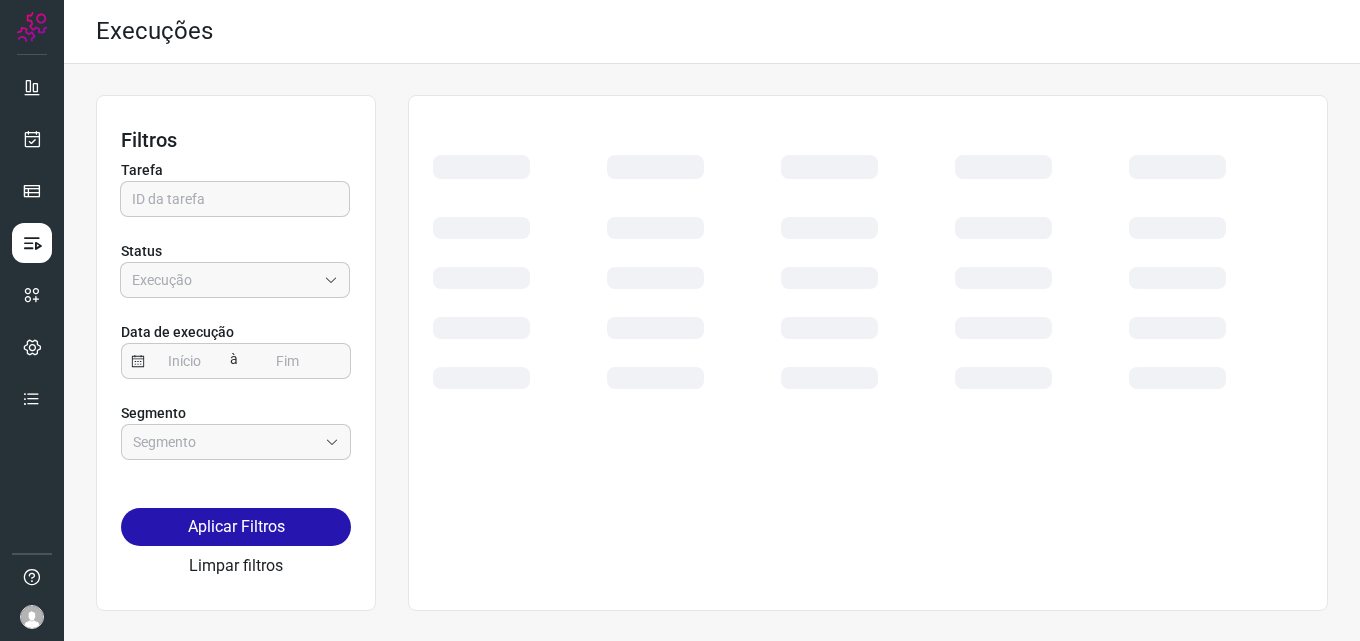 scroll, scrollTop: 0, scrollLeft: 0, axis: both 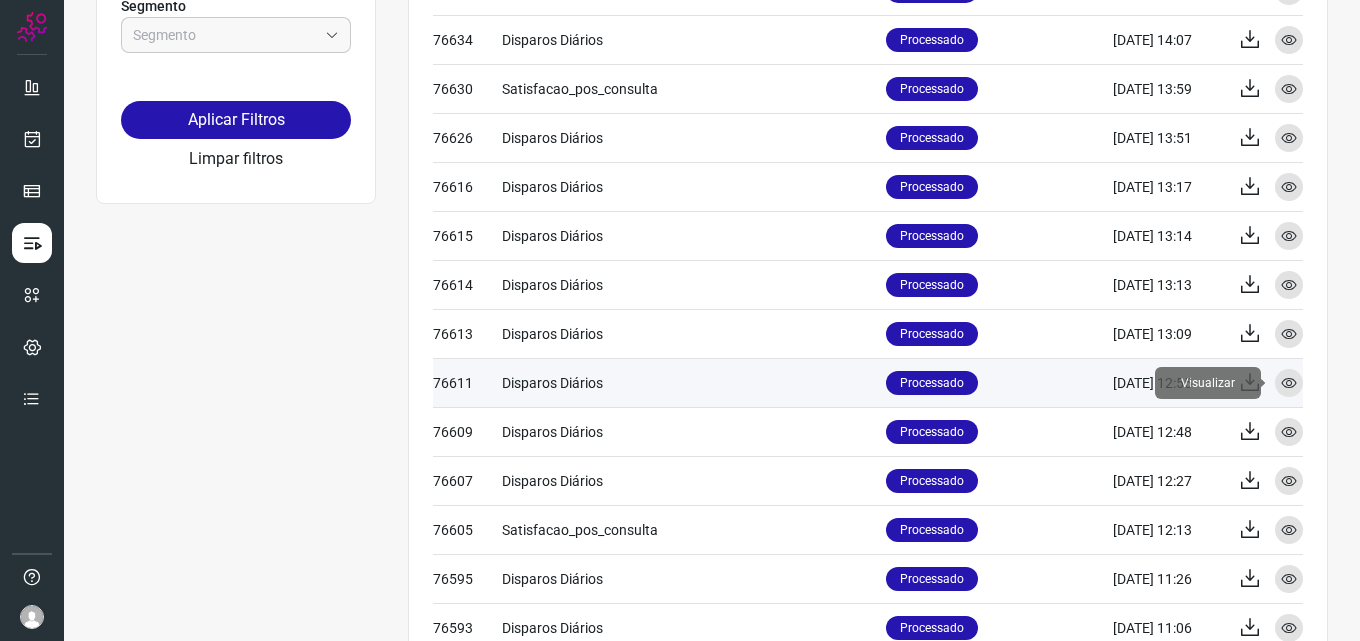 click at bounding box center (1289, 383) 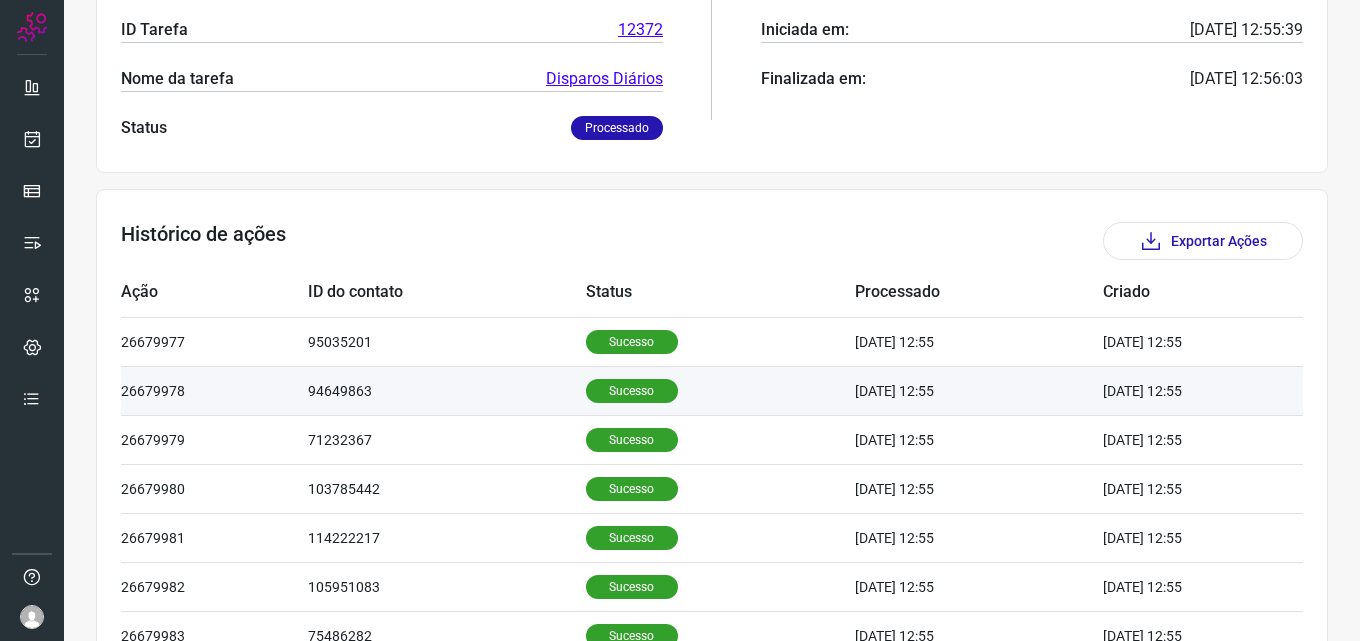 click on "Sucesso" at bounding box center [632, 391] 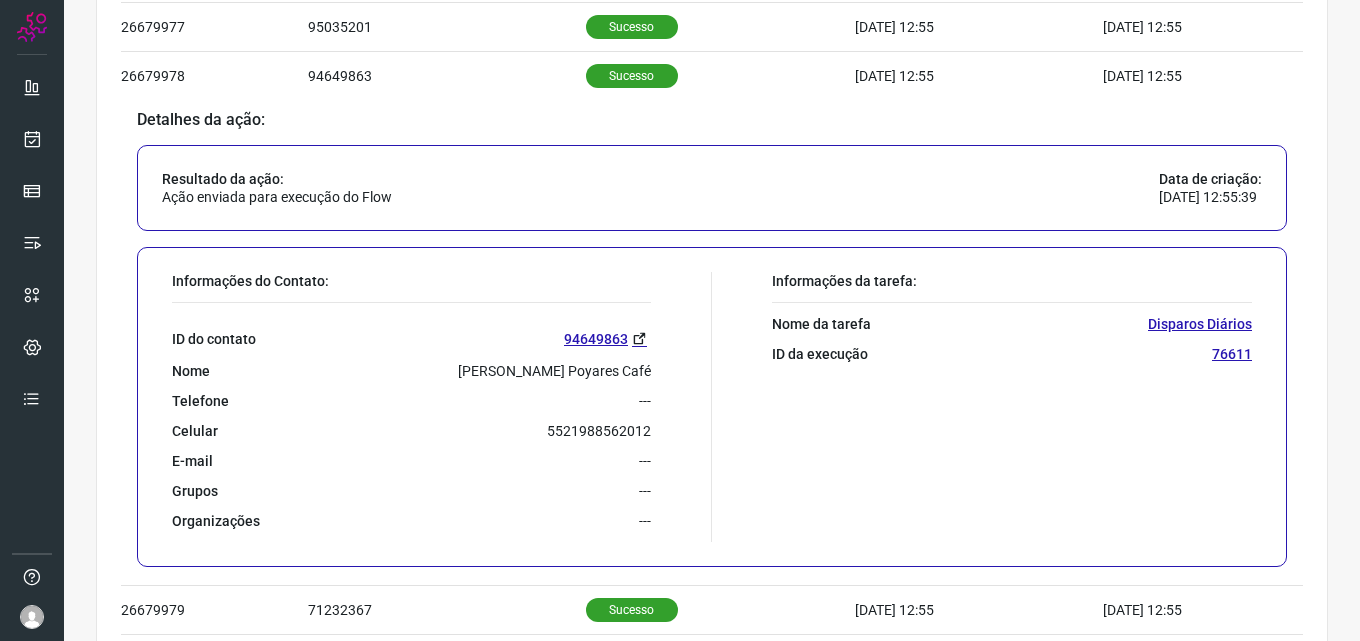 scroll, scrollTop: 725, scrollLeft: 0, axis: vertical 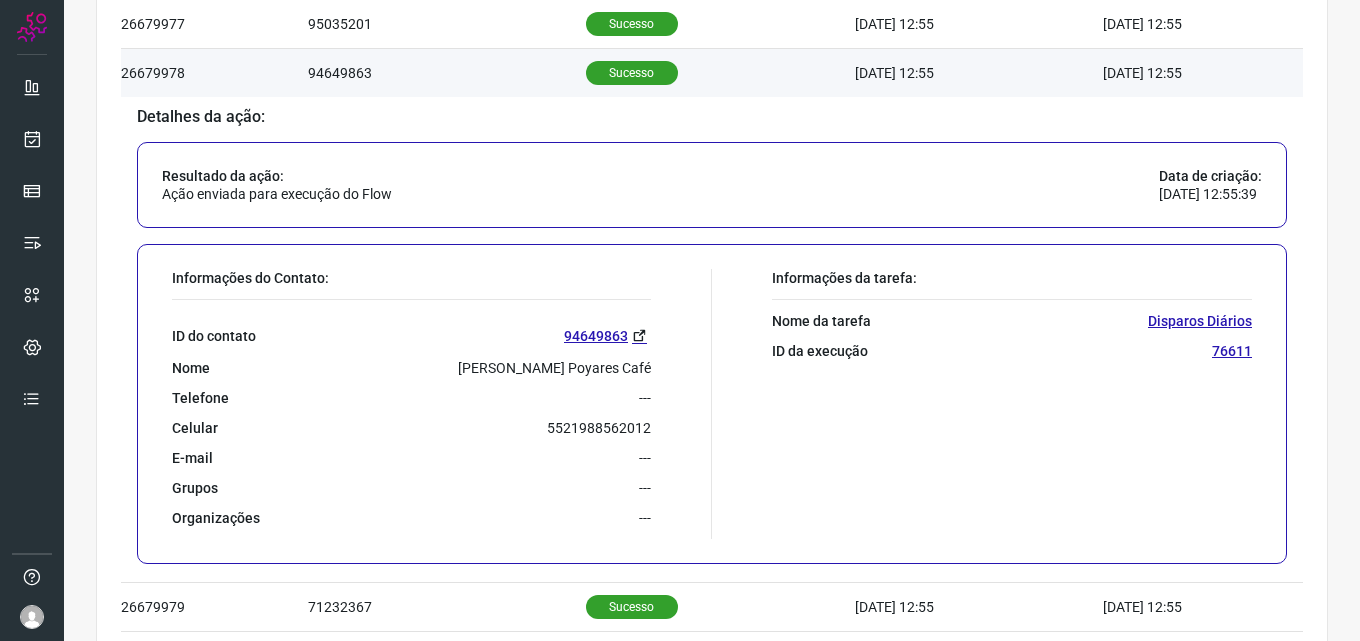 click on "Sucesso" at bounding box center (632, 73) 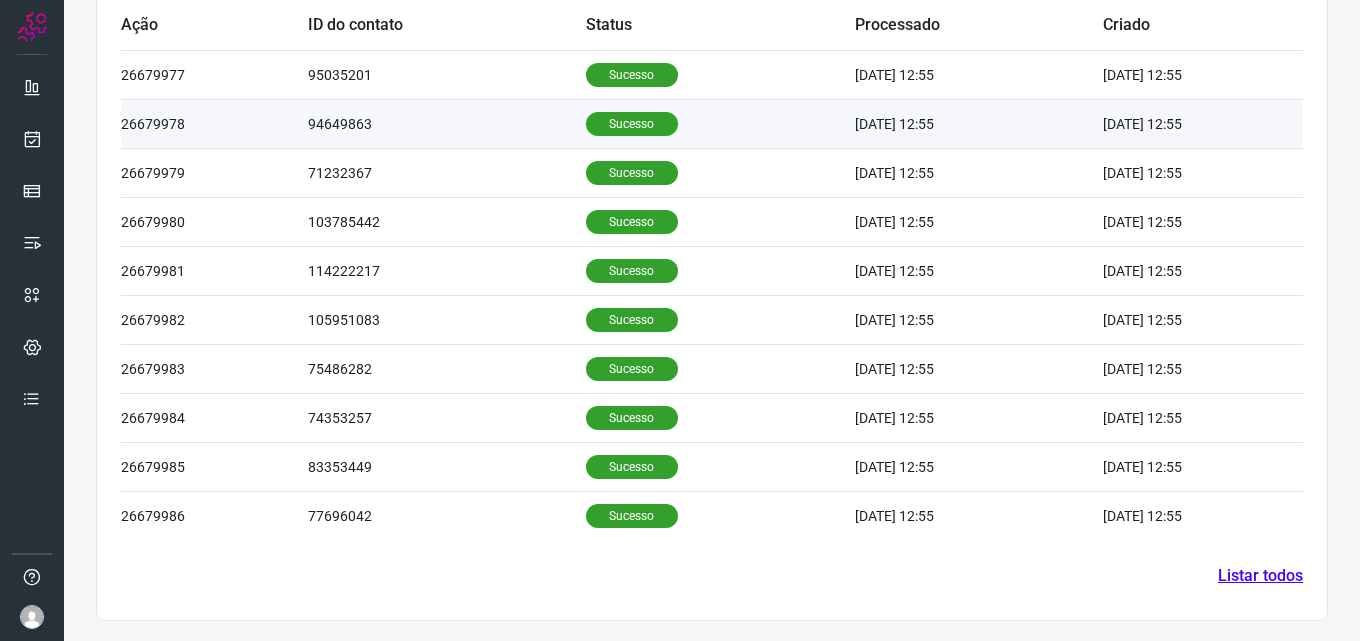 click on "Sucesso" at bounding box center [632, 75] 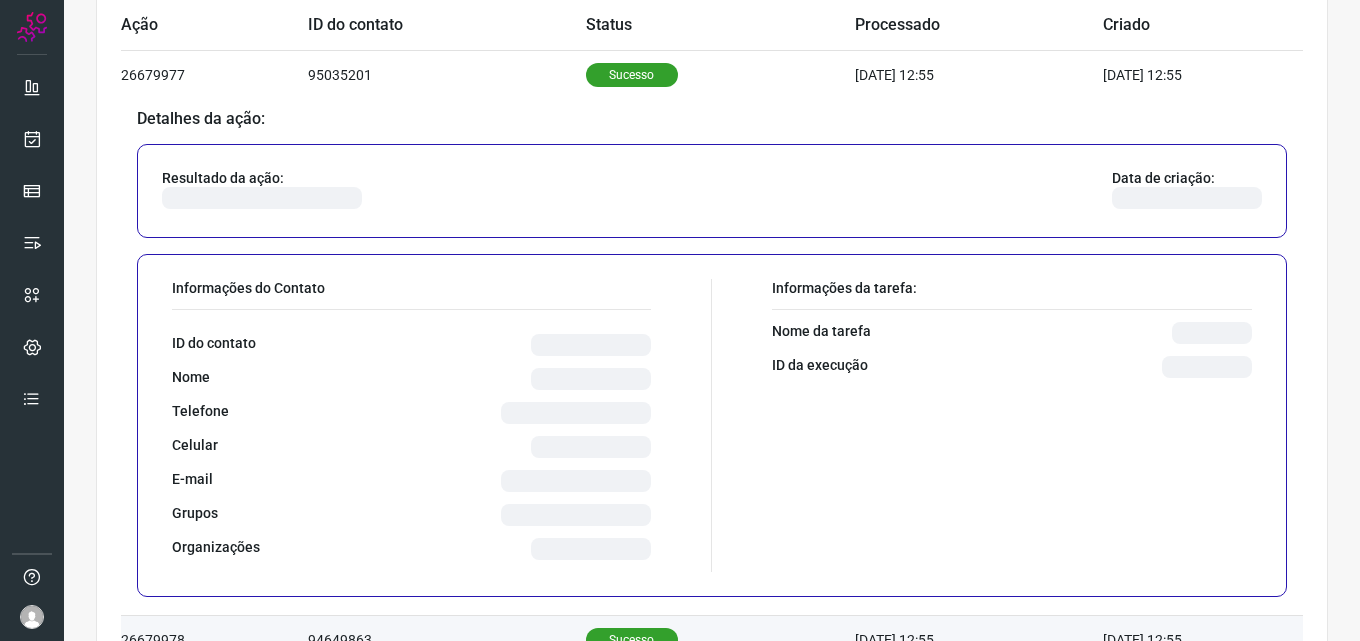 scroll, scrollTop: 725, scrollLeft: 0, axis: vertical 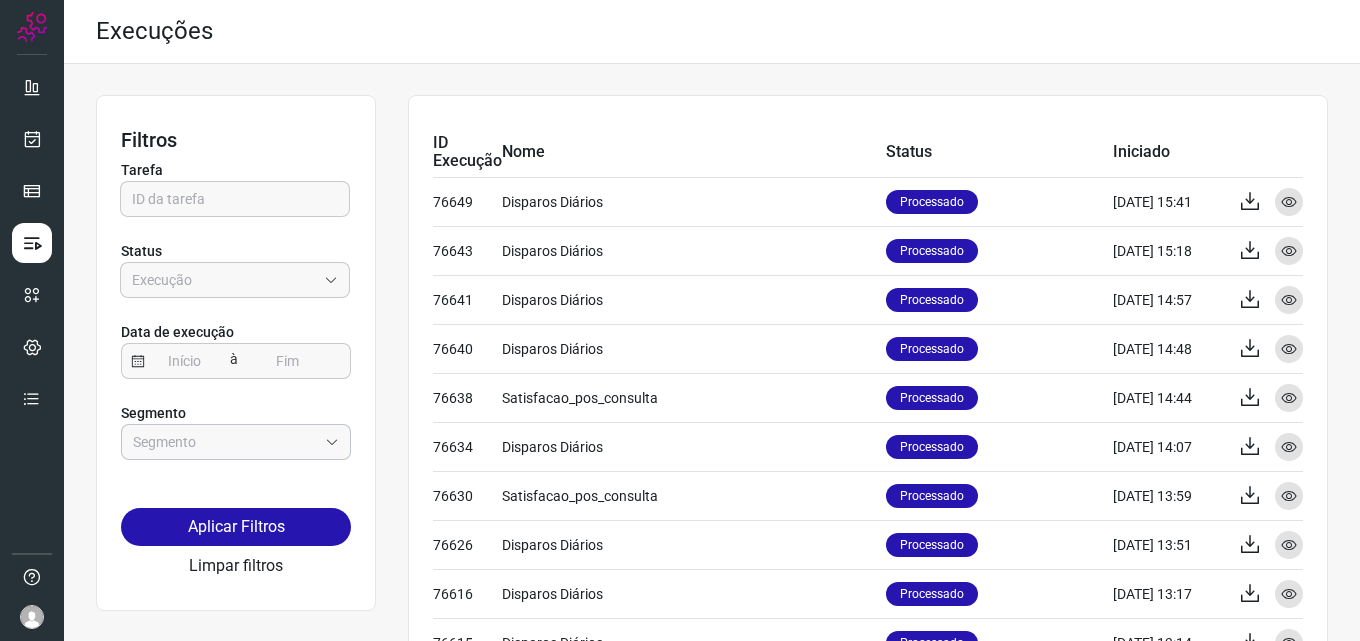 click at bounding box center (225, 442) 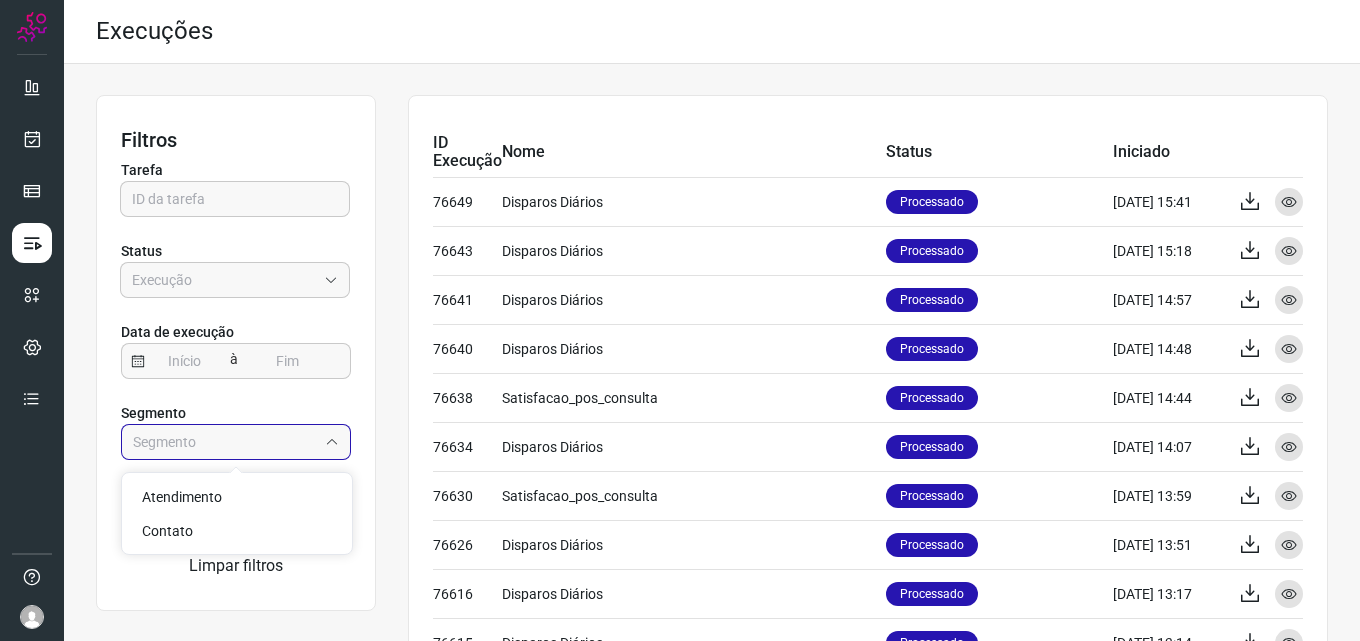 click at bounding box center (225, 442) 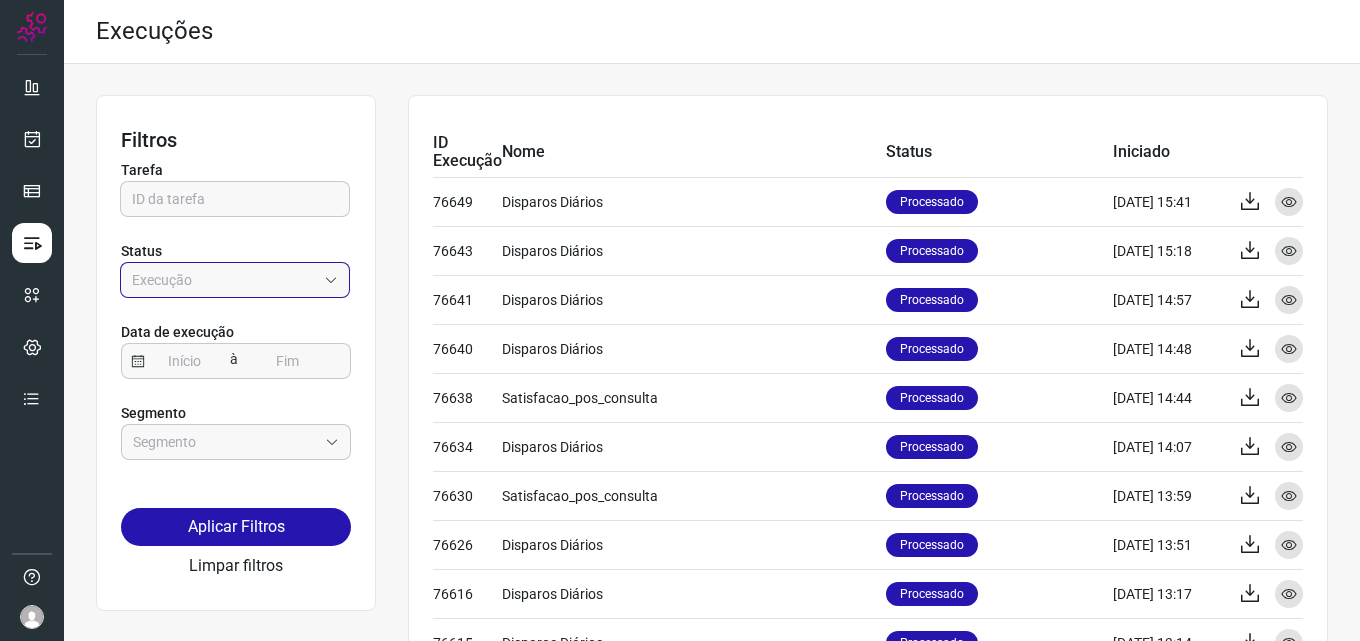click on "Empresa:" at bounding box center [224, 280] 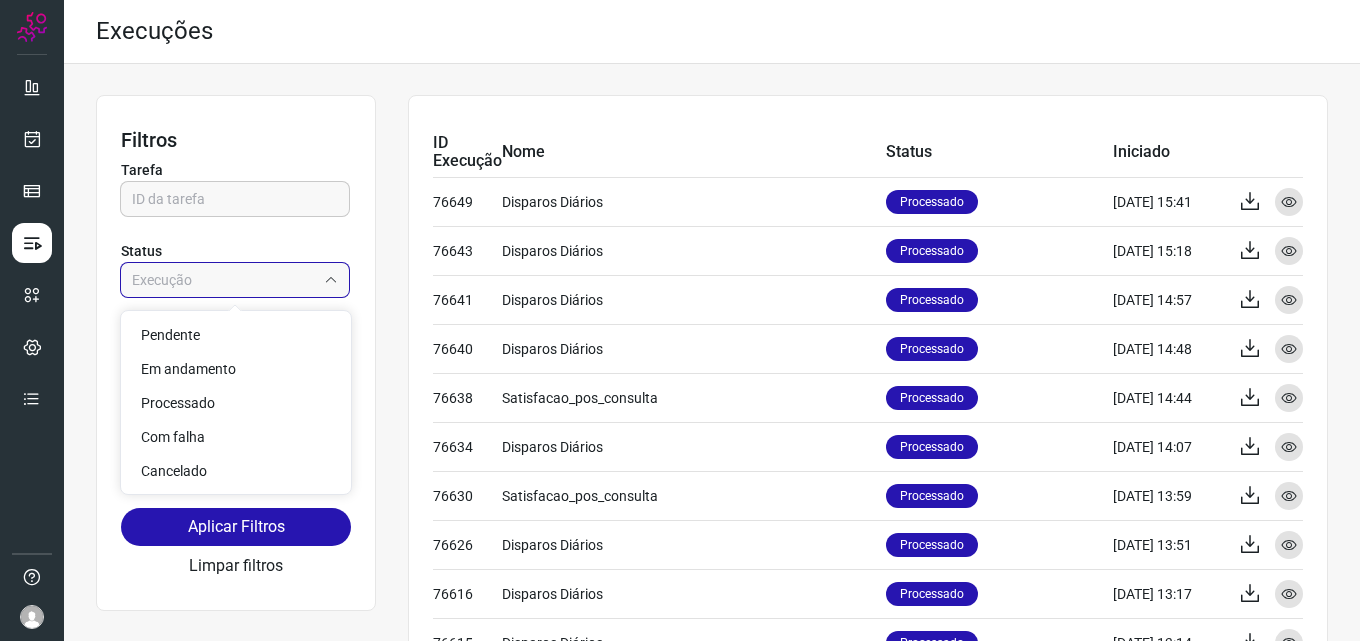 click on "Empresa:" at bounding box center (224, 280) 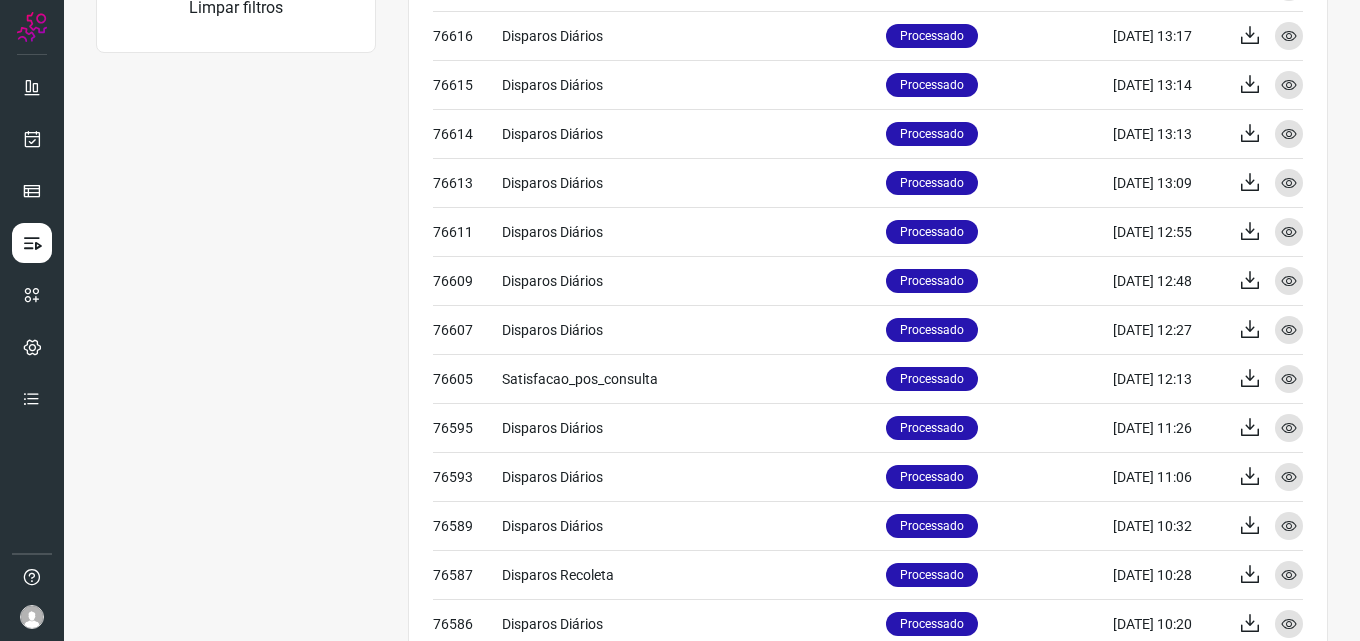 scroll, scrollTop: 560, scrollLeft: 0, axis: vertical 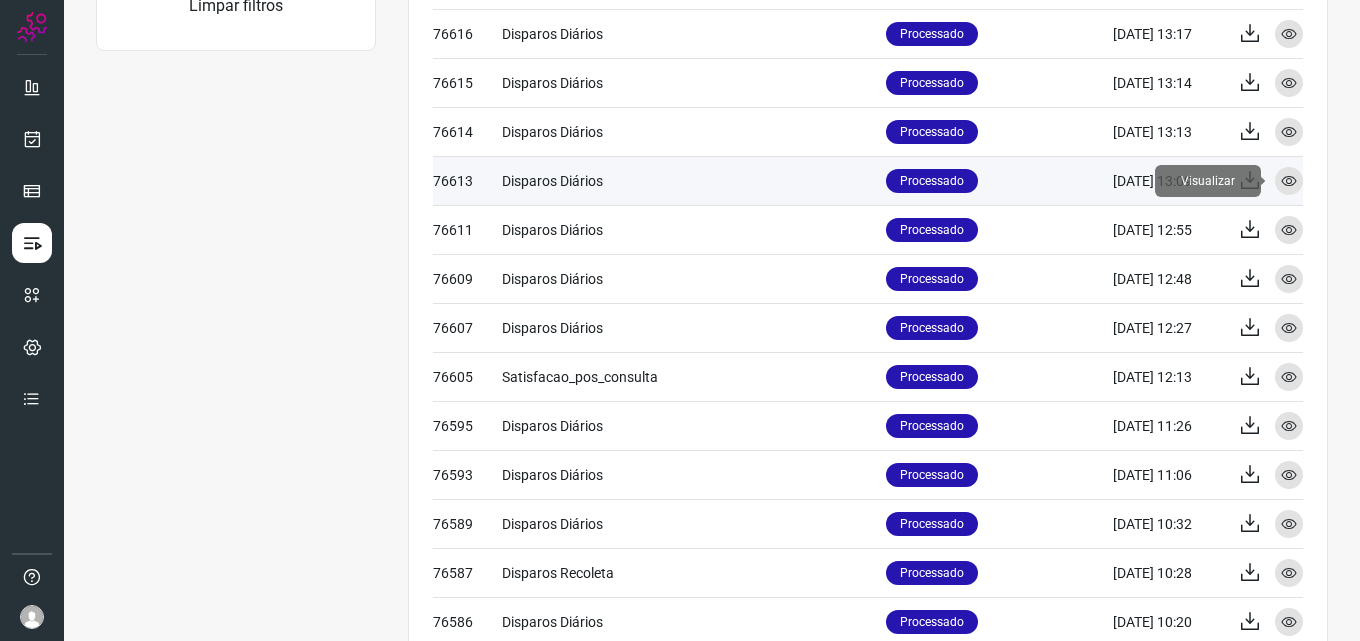 click at bounding box center [1289, 181] 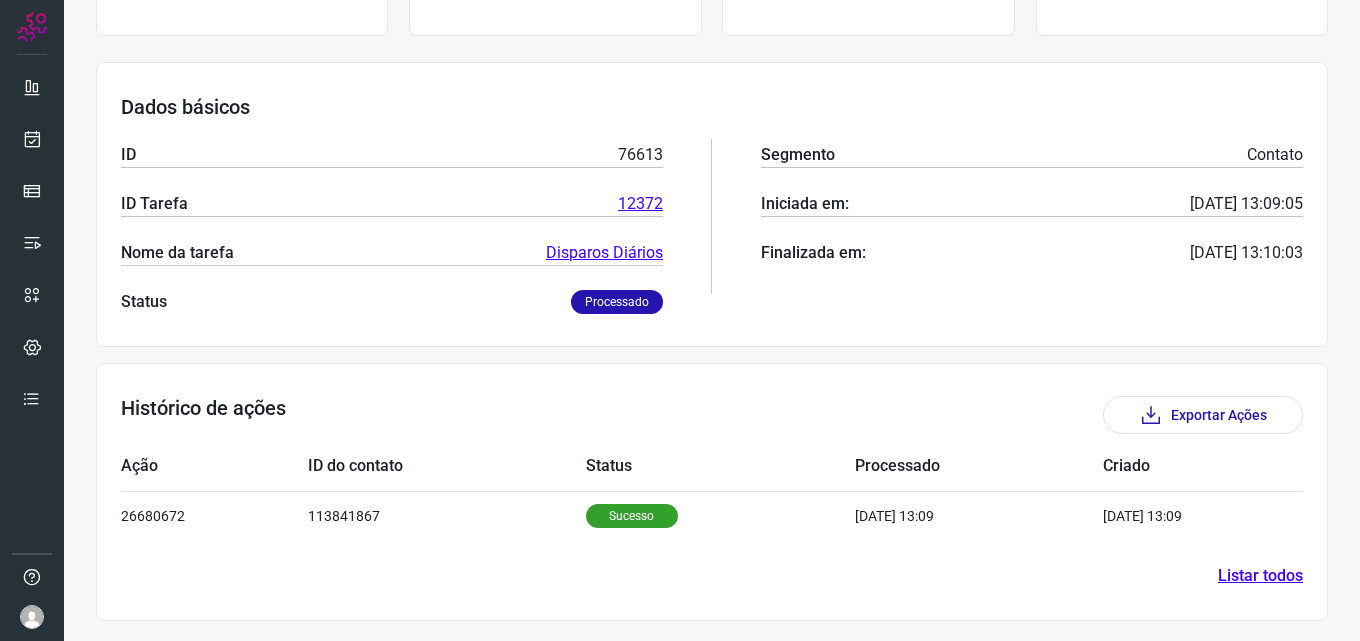 scroll, scrollTop: 233, scrollLeft: 0, axis: vertical 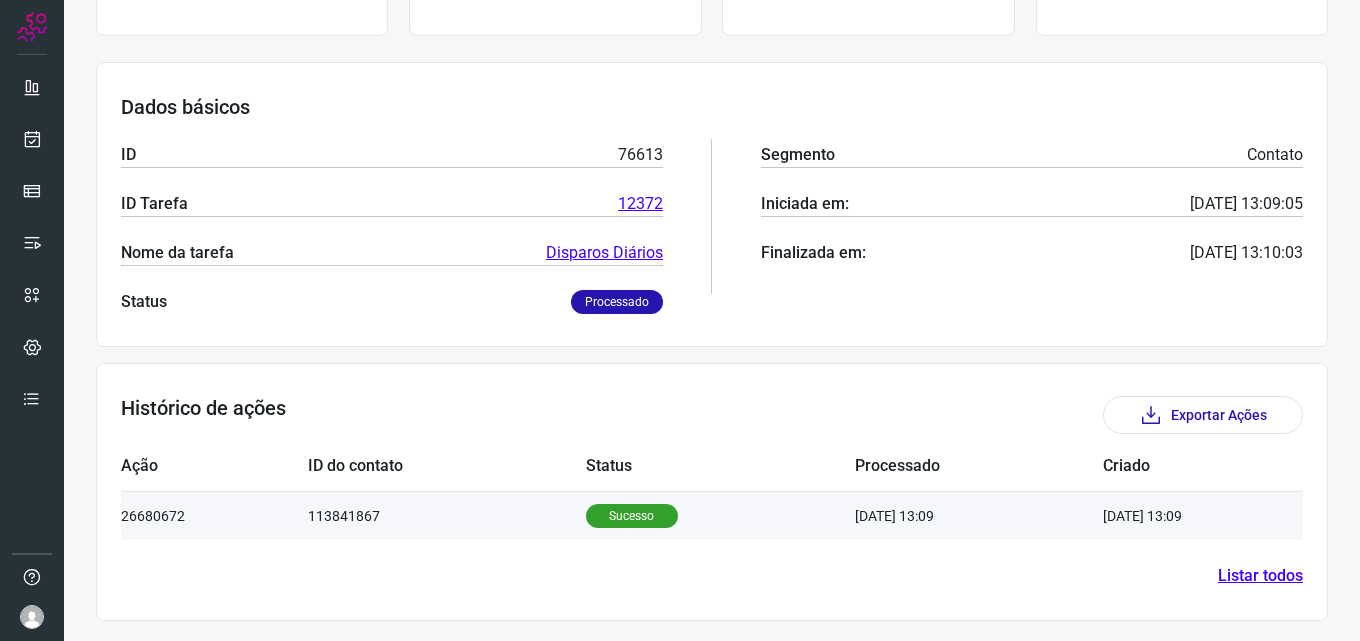 click on "Sucesso" at bounding box center (632, 516) 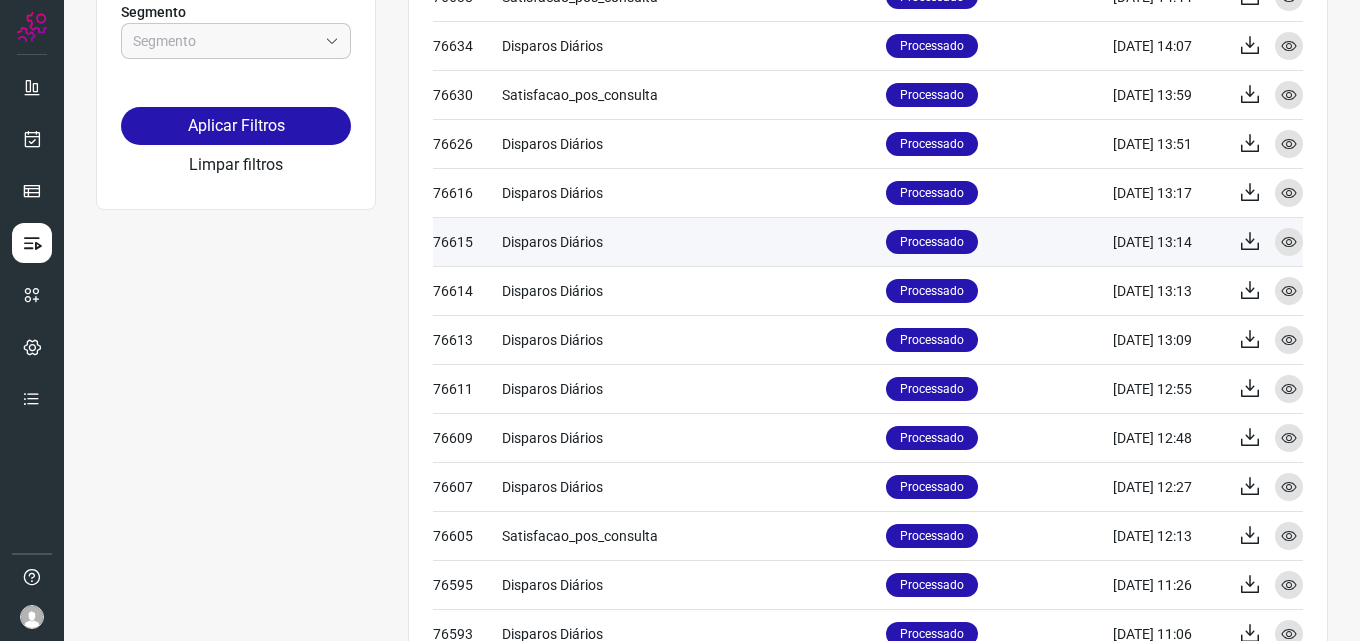 scroll, scrollTop: 400, scrollLeft: 0, axis: vertical 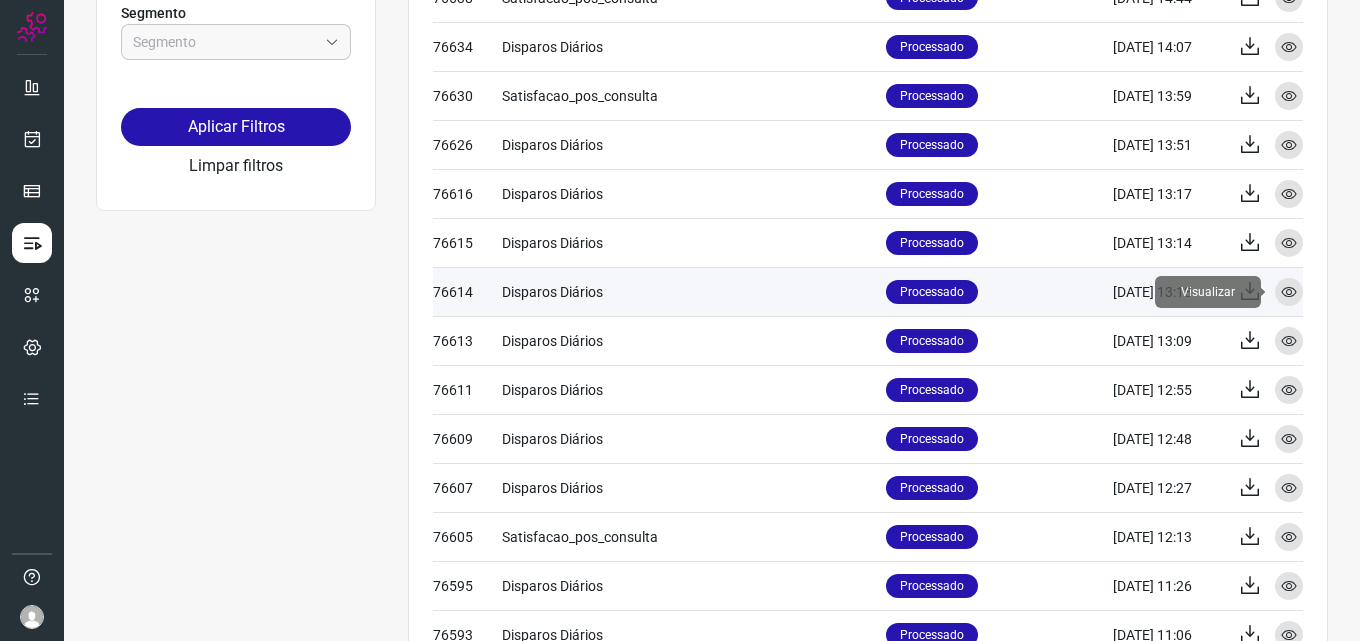 click at bounding box center (1289, 292) 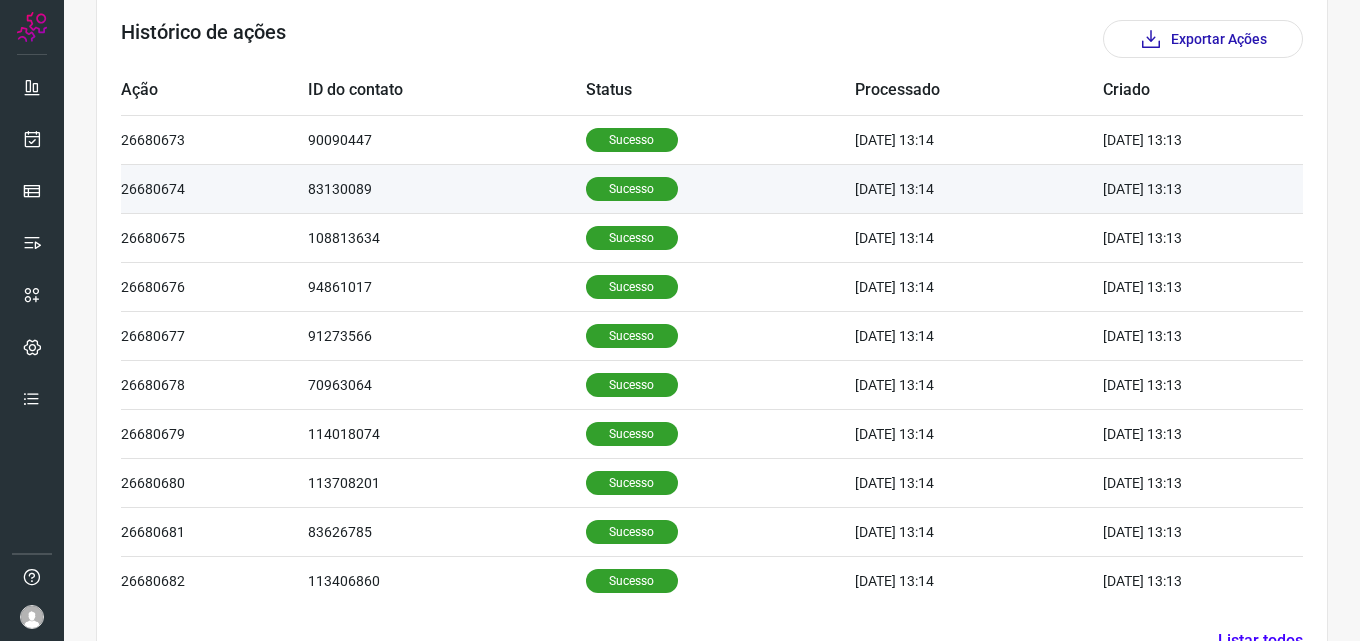 scroll, scrollTop: 674, scrollLeft: 0, axis: vertical 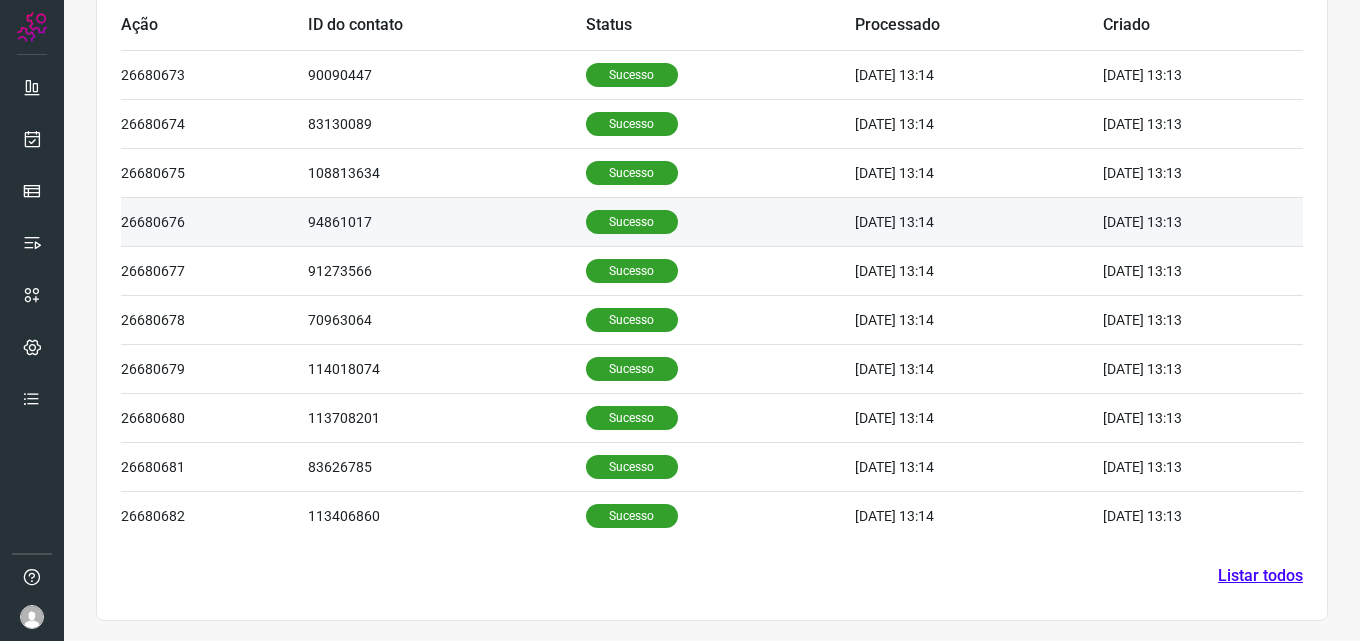 click on "Sucesso" at bounding box center [632, 222] 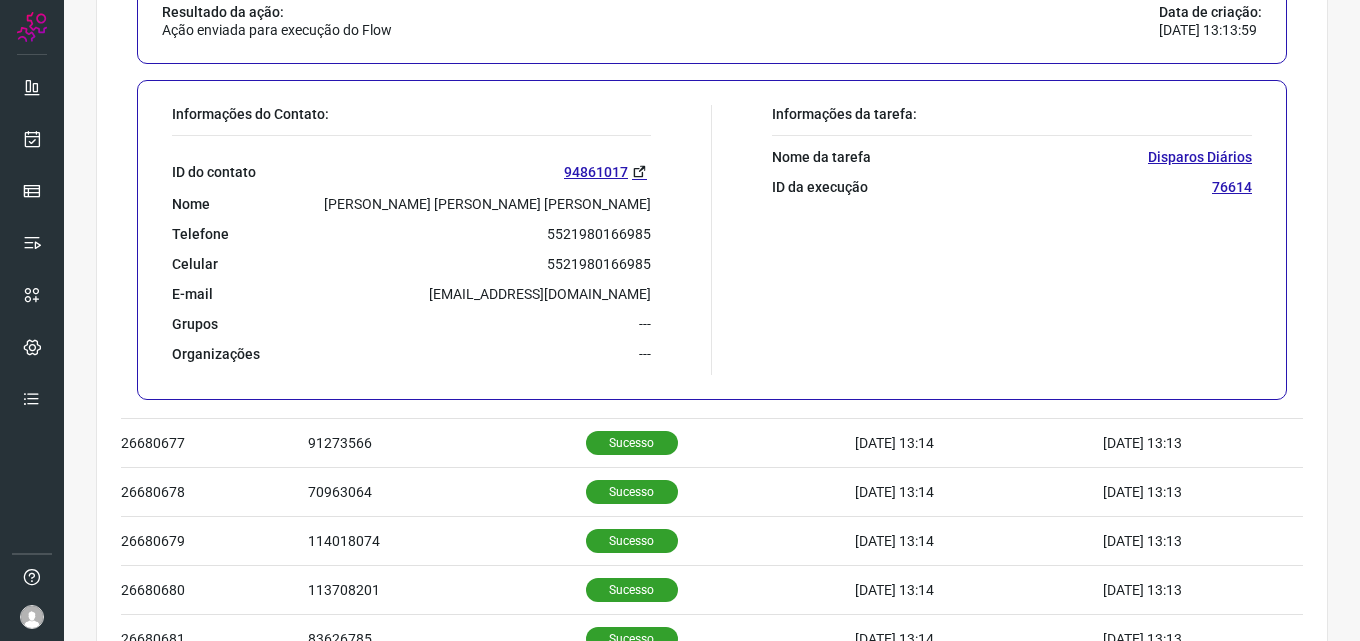 scroll, scrollTop: 1074, scrollLeft: 0, axis: vertical 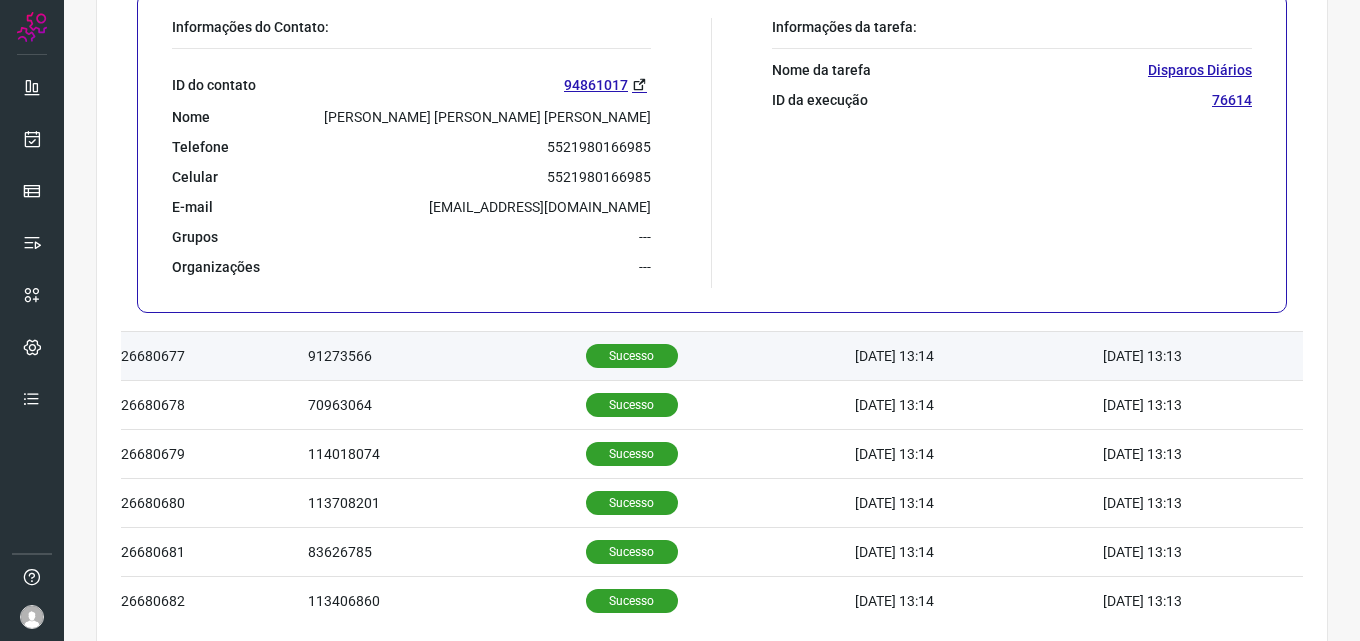 click on "Sucesso" at bounding box center (632, 356) 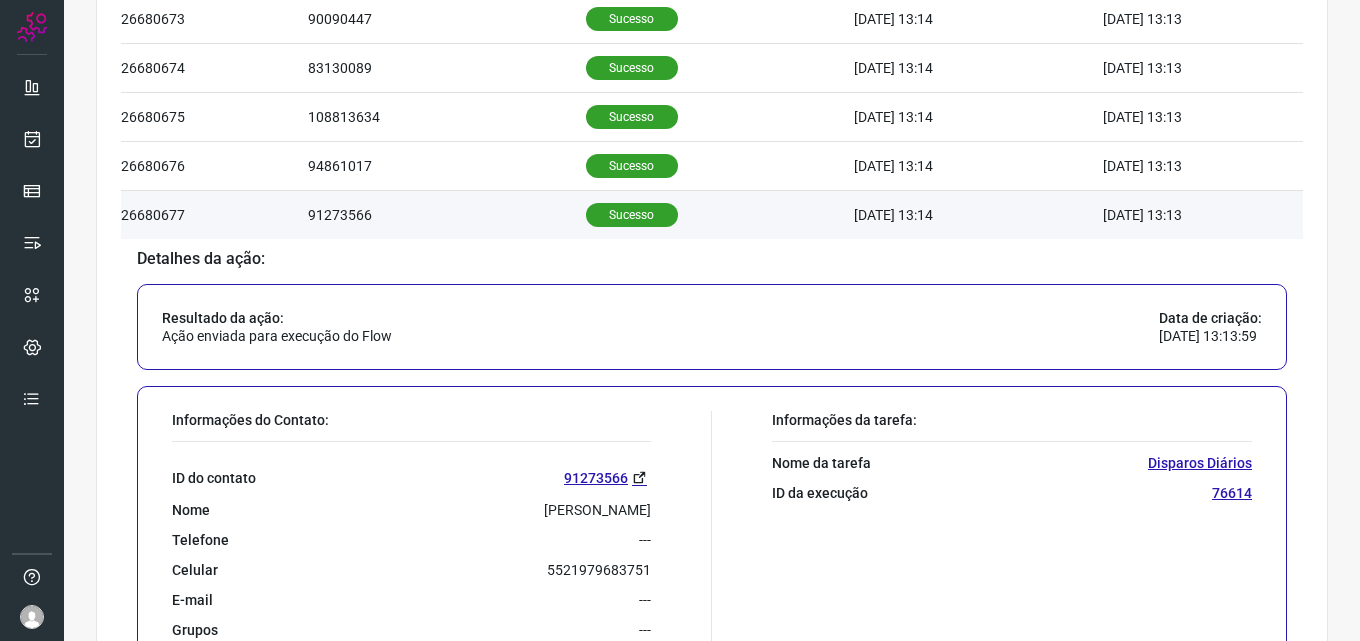 scroll, scrollTop: 888, scrollLeft: 0, axis: vertical 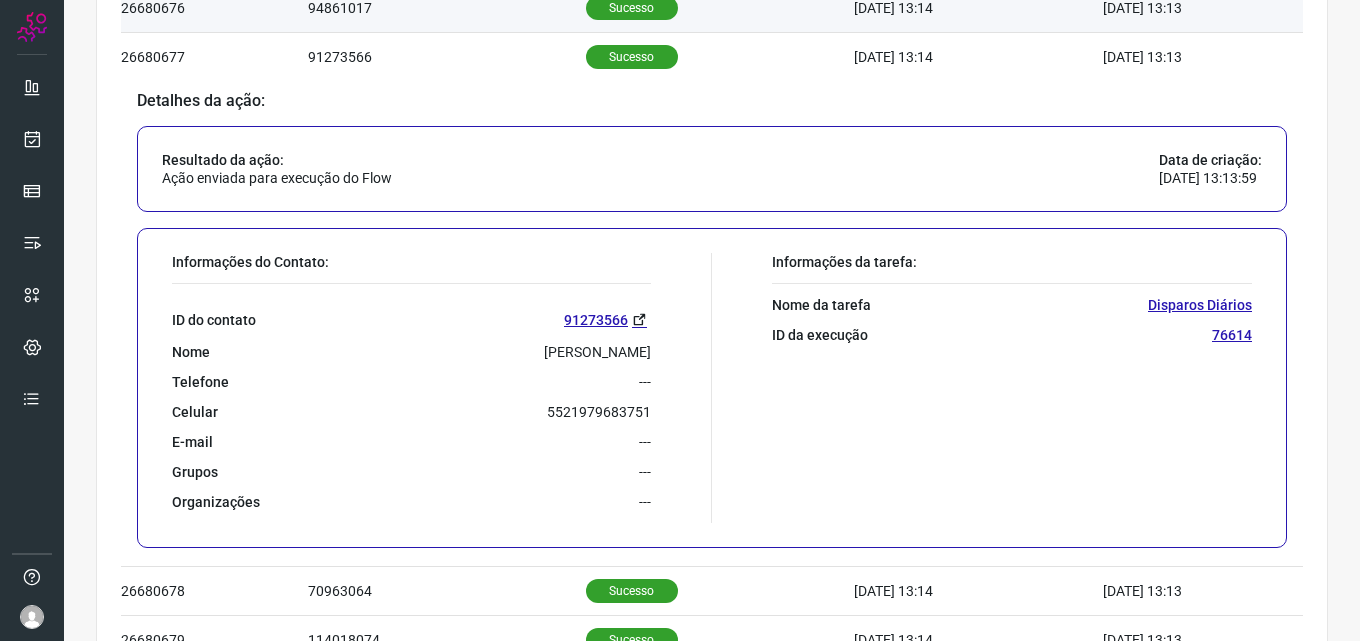 click on "Sucesso" at bounding box center (632, 8) 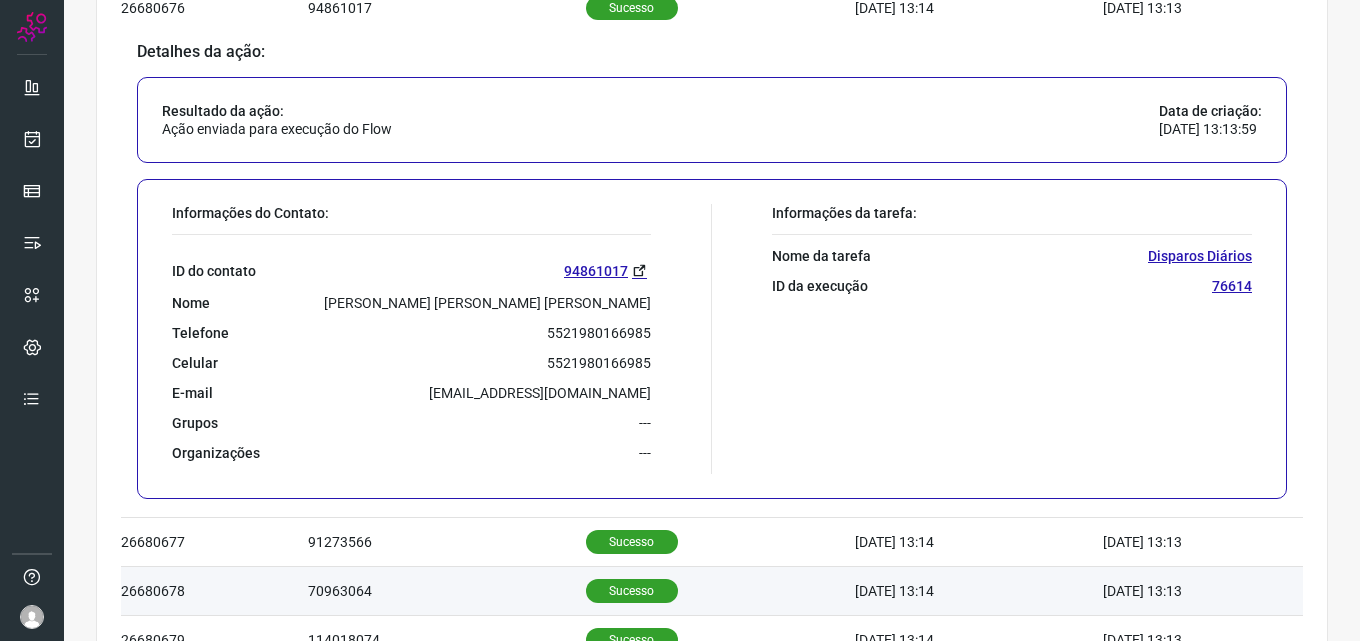 click on "Sucesso" at bounding box center (720, 591) 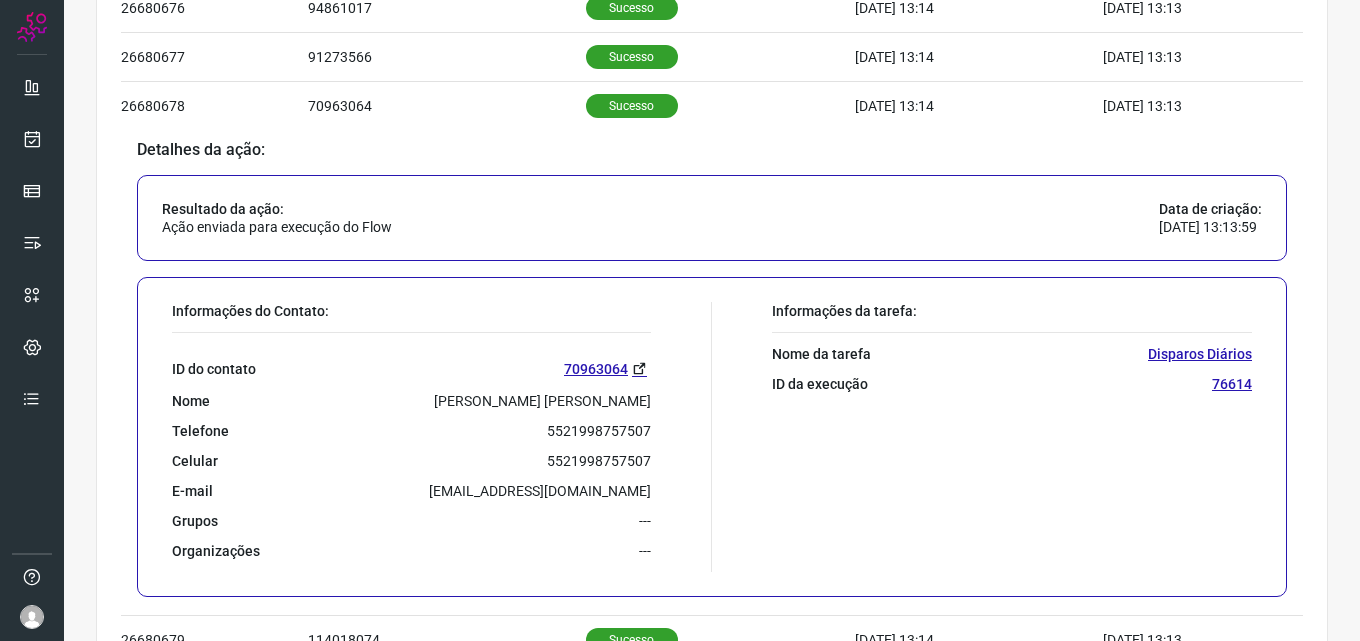 scroll, scrollTop: 988, scrollLeft: 0, axis: vertical 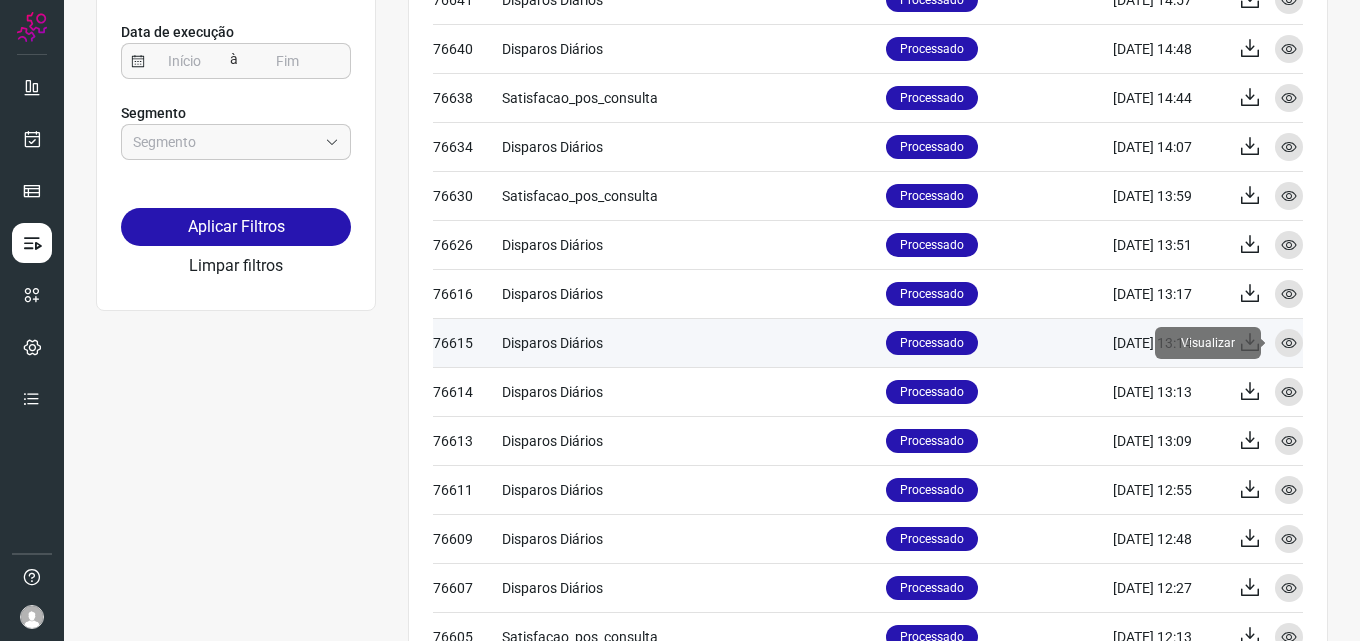 click at bounding box center (1289, 343) 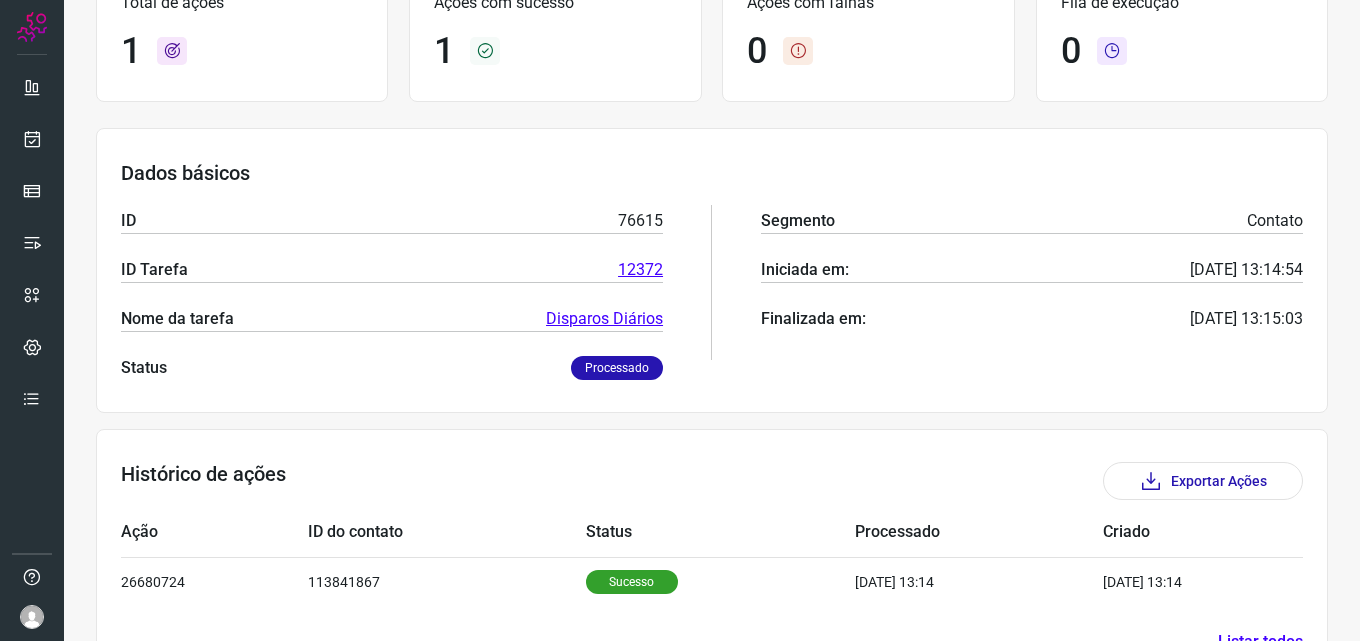 scroll, scrollTop: 133, scrollLeft: 0, axis: vertical 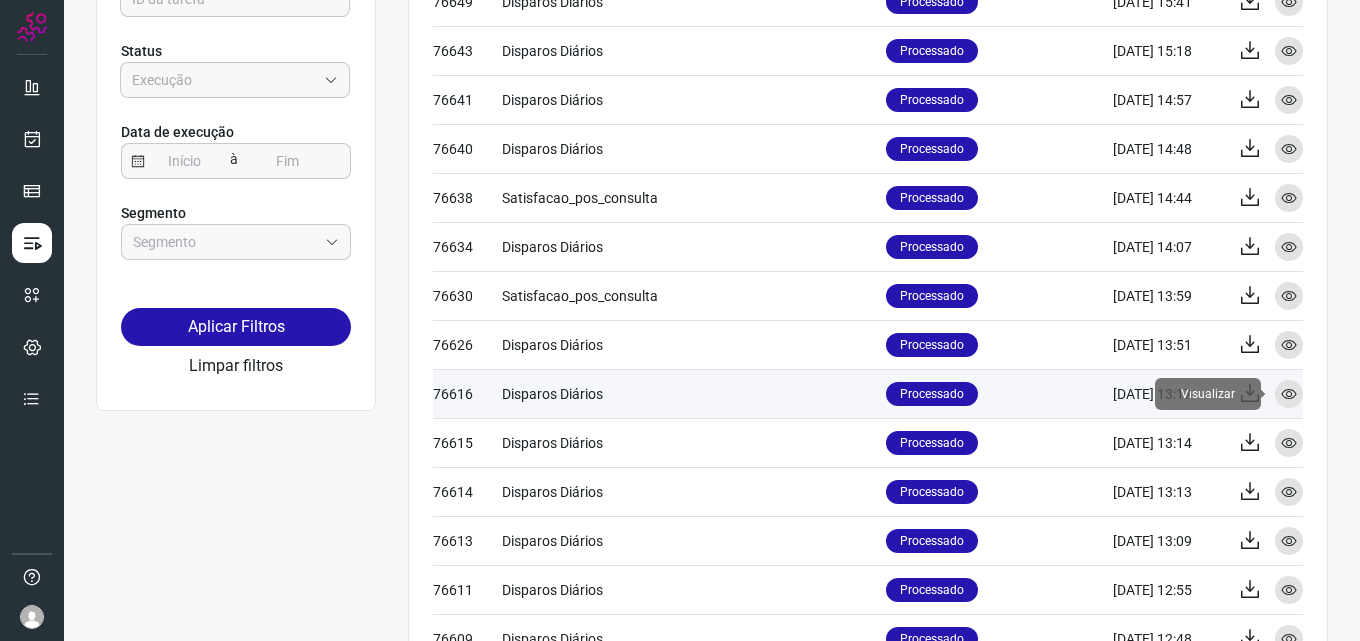 click at bounding box center (1289, 394) 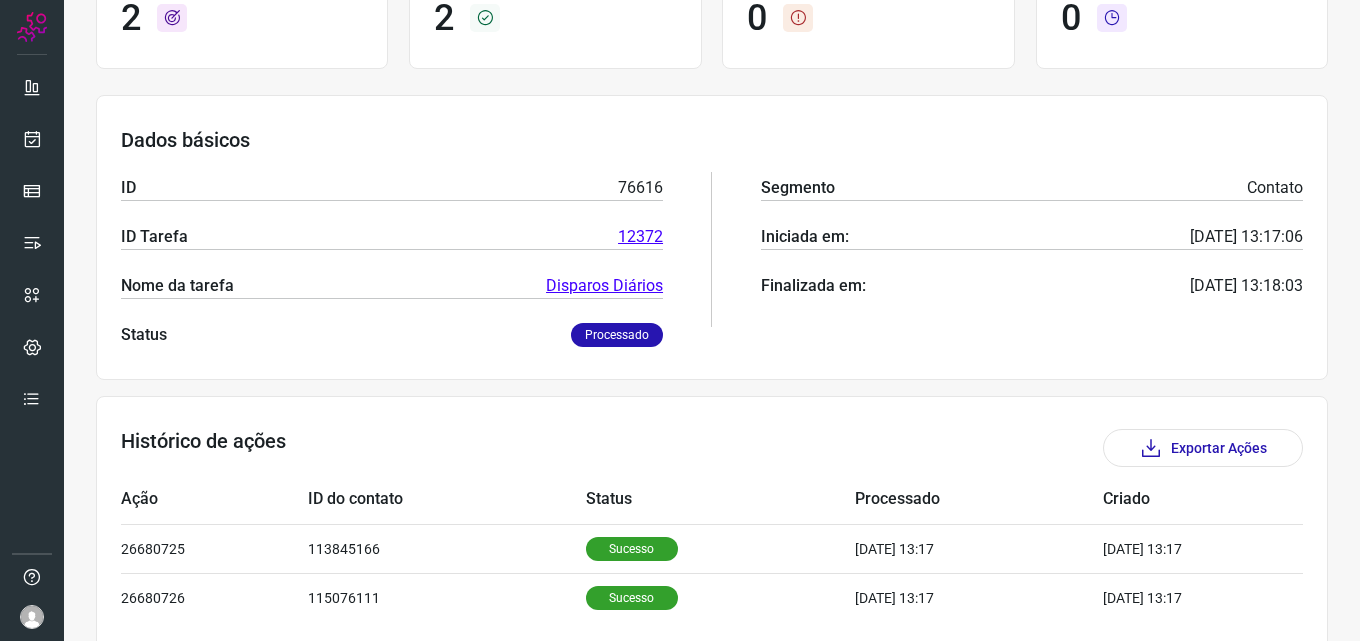 scroll, scrollTop: 282, scrollLeft: 0, axis: vertical 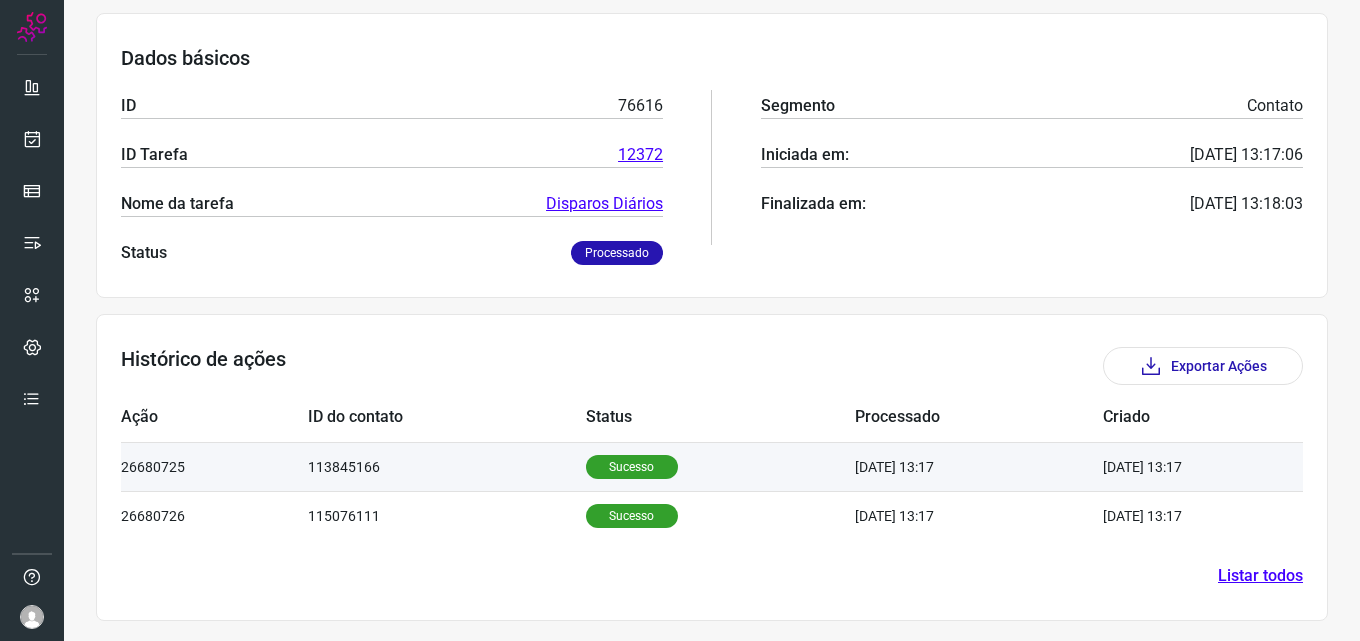 click on "Sucesso" at bounding box center (632, 467) 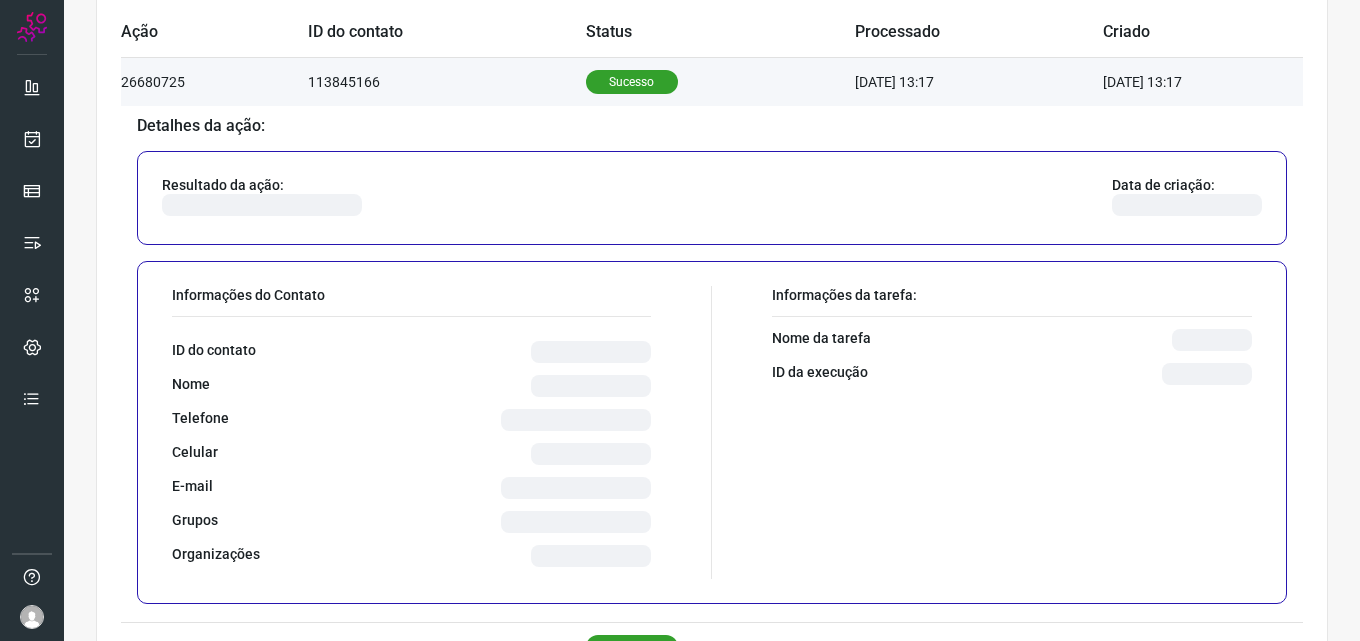 scroll, scrollTop: 682, scrollLeft: 0, axis: vertical 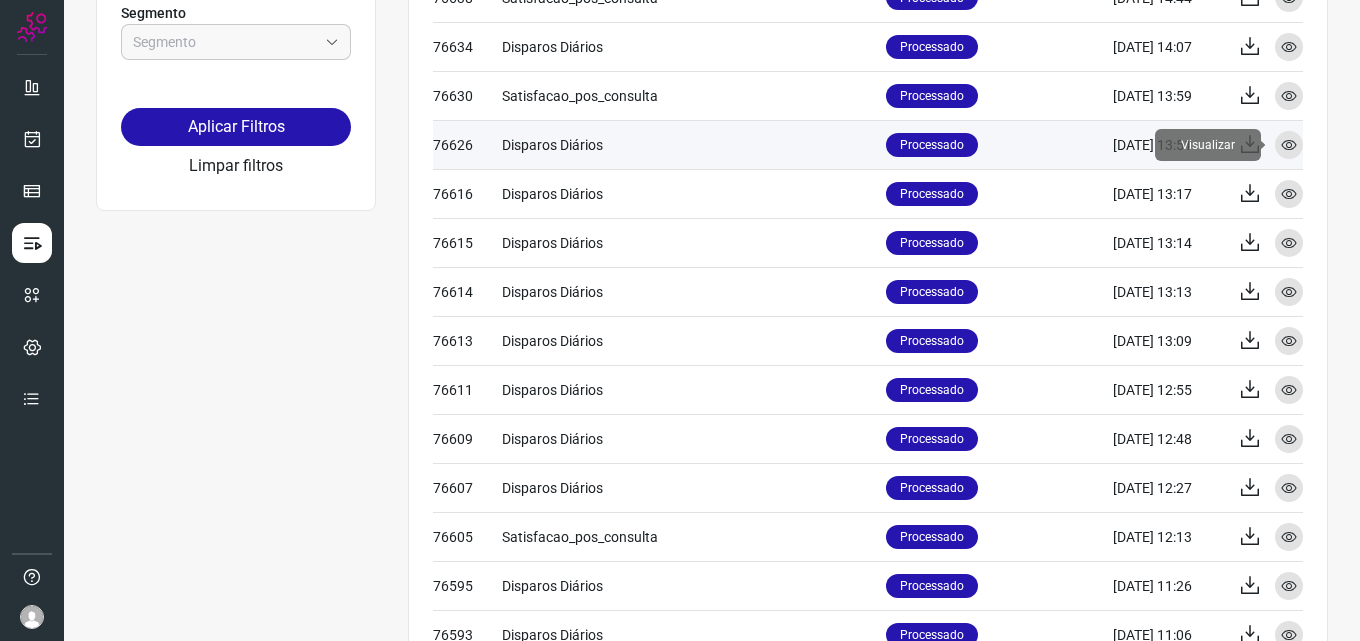 click at bounding box center [1289, 145] 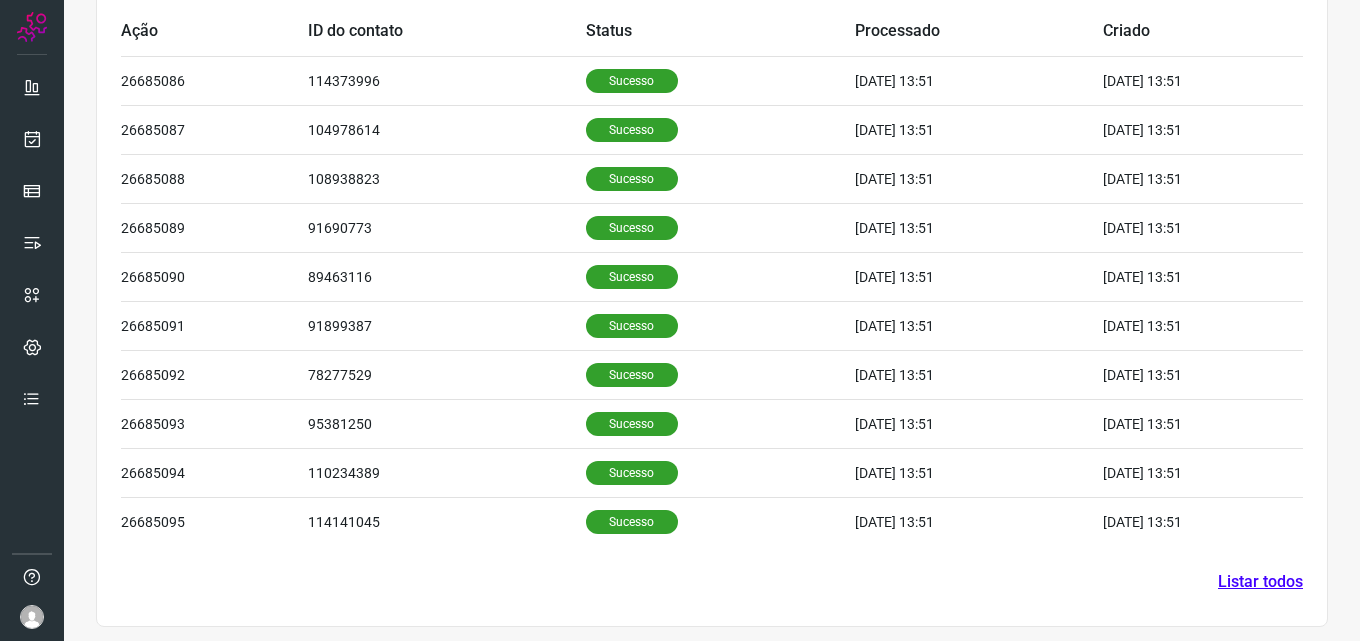 scroll, scrollTop: 674, scrollLeft: 0, axis: vertical 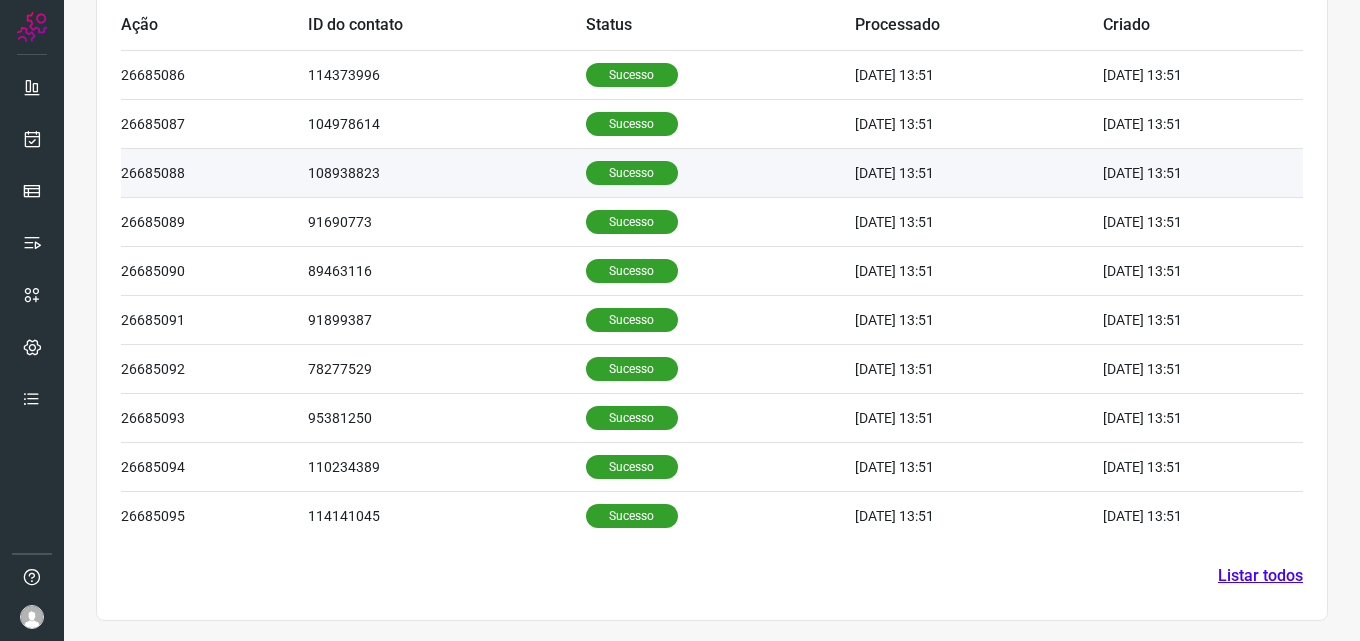 click on "Sucesso" at bounding box center [632, 173] 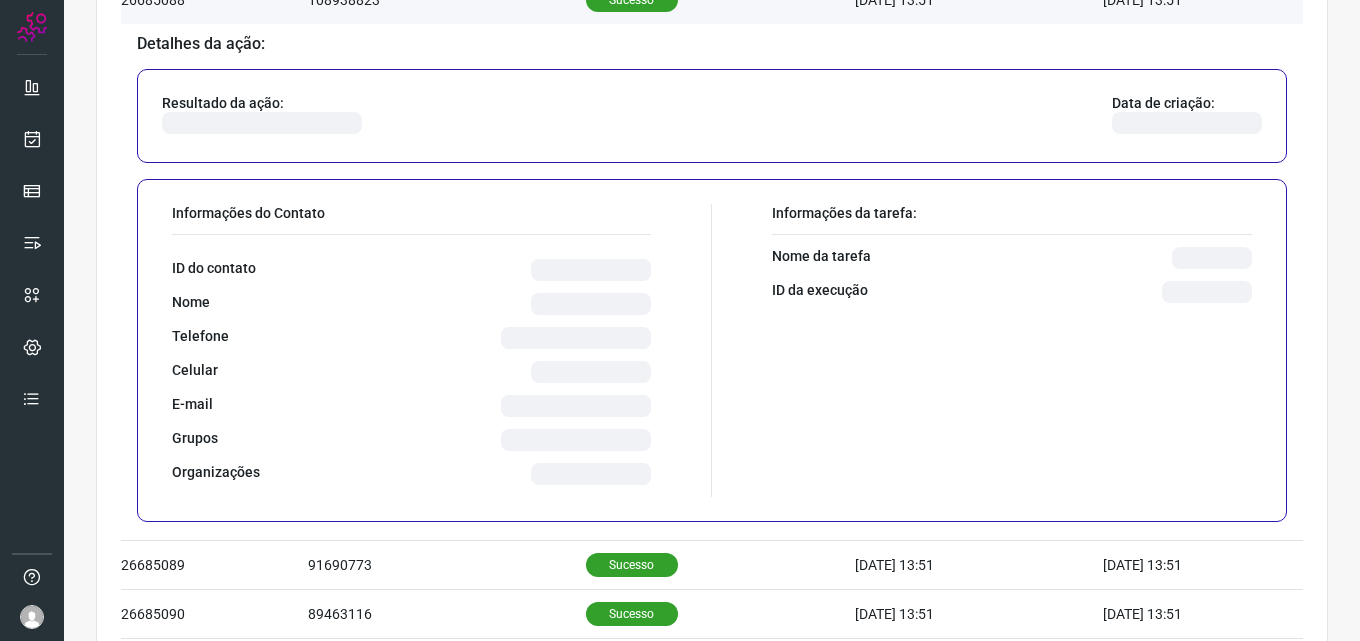 scroll, scrollTop: 974, scrollLeft: 0, axis: vertical 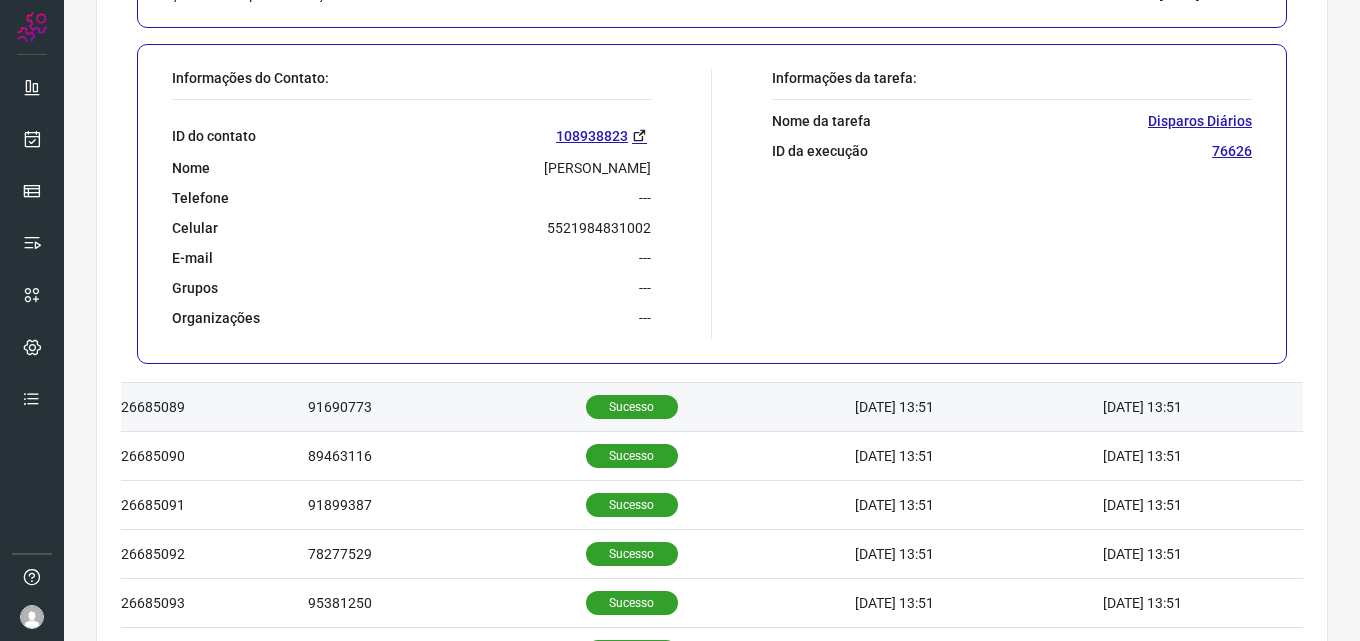 click on "Sucesso" at bounding box center [632, 407] 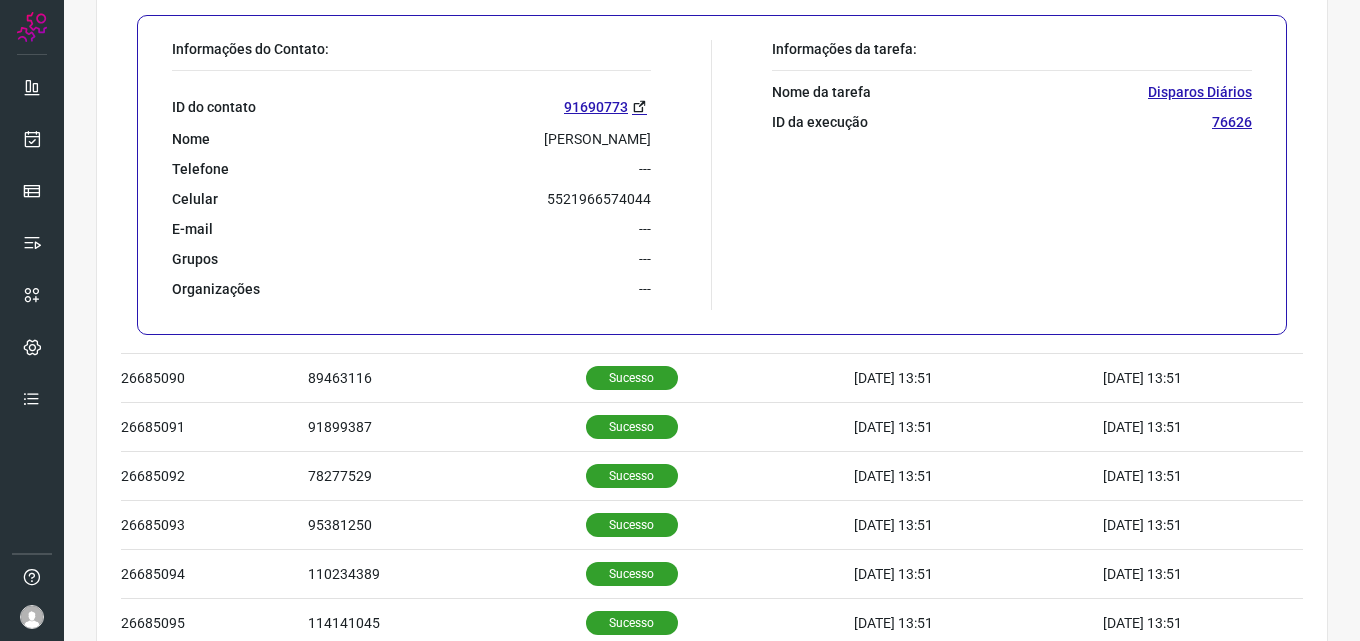 scroll, scrollTop: 1088, scrollLeft: 0, axis: vertical 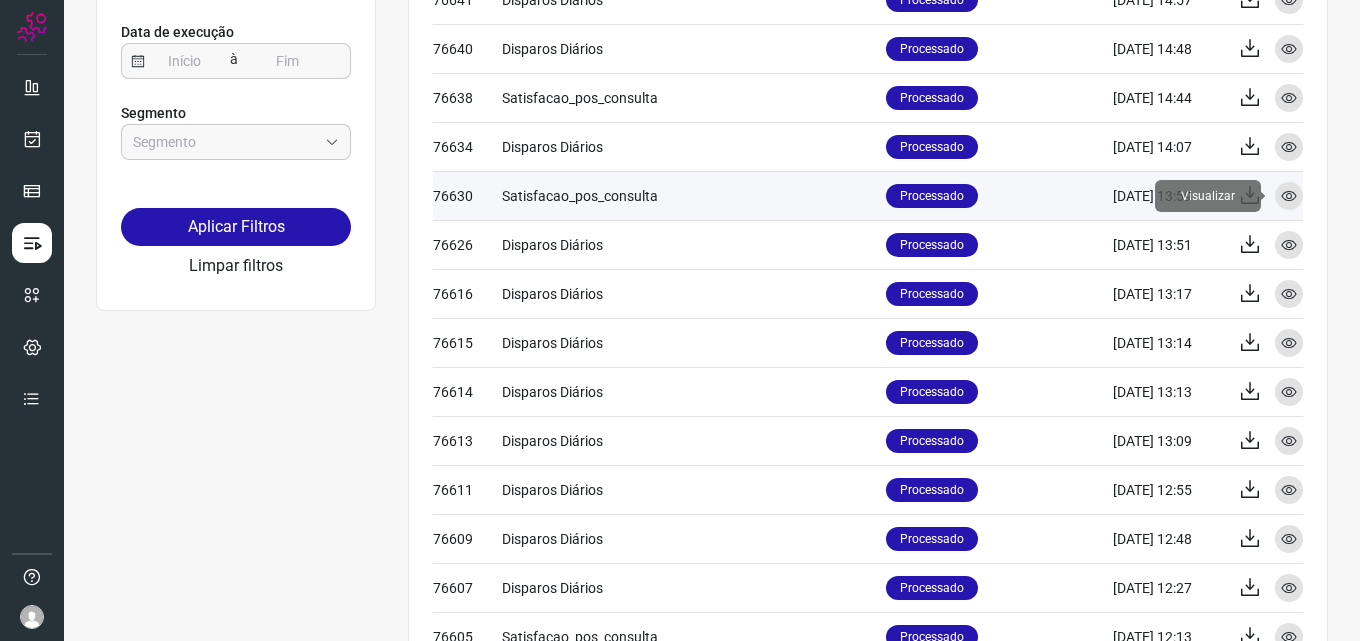 click at bounding box center [1289, 196] 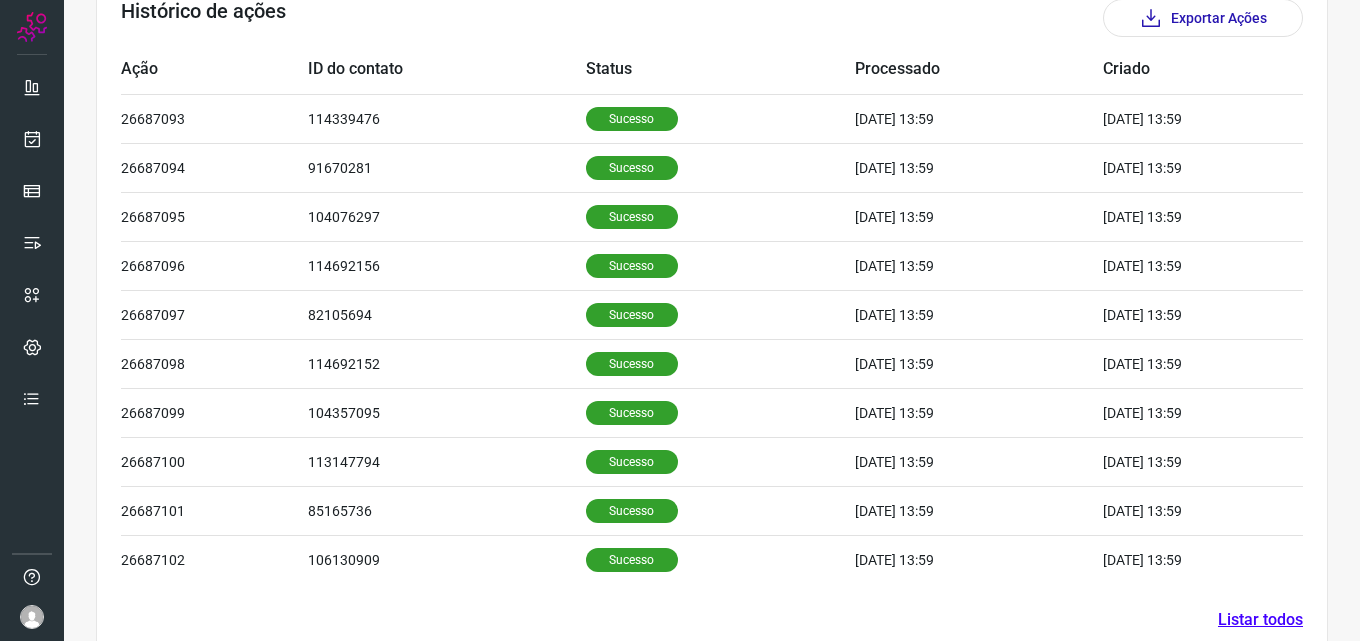 scroll, scrollTop: 674, scrollLeft: 0, axis: vertical 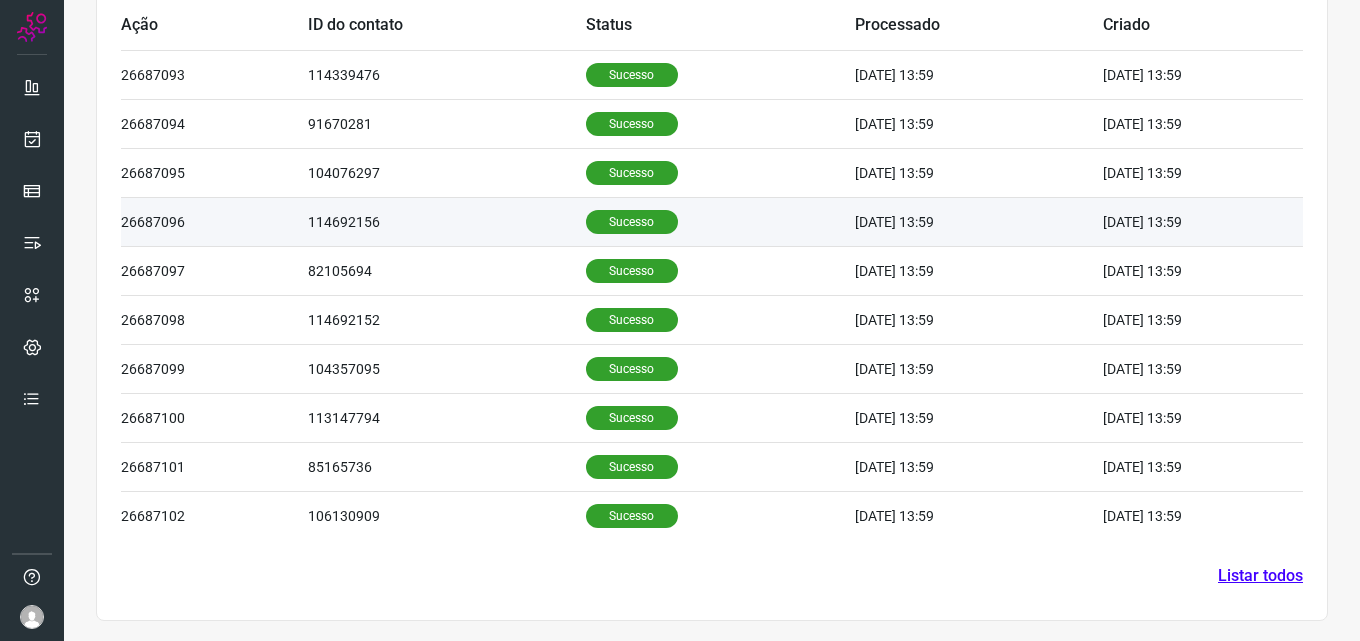 click on "Sucesso" at bounding box center [720, 221] 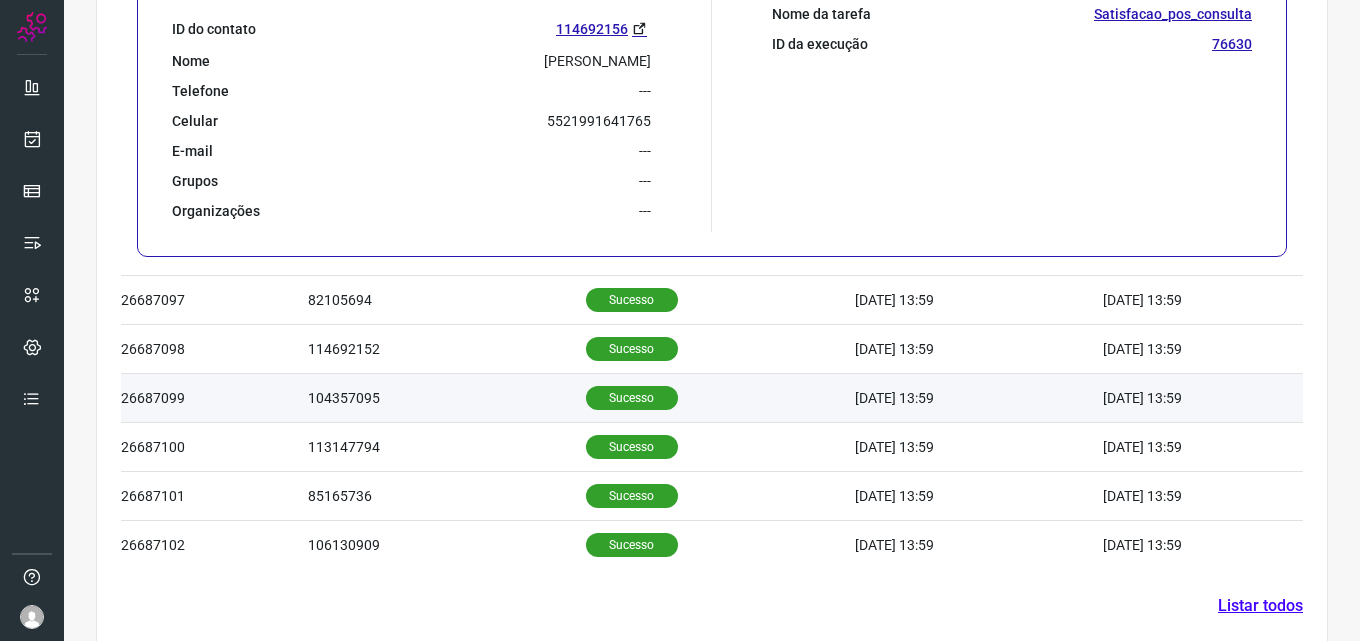 scroll, scrollTop: 1160, scrollLeft: 0, axis: vertical 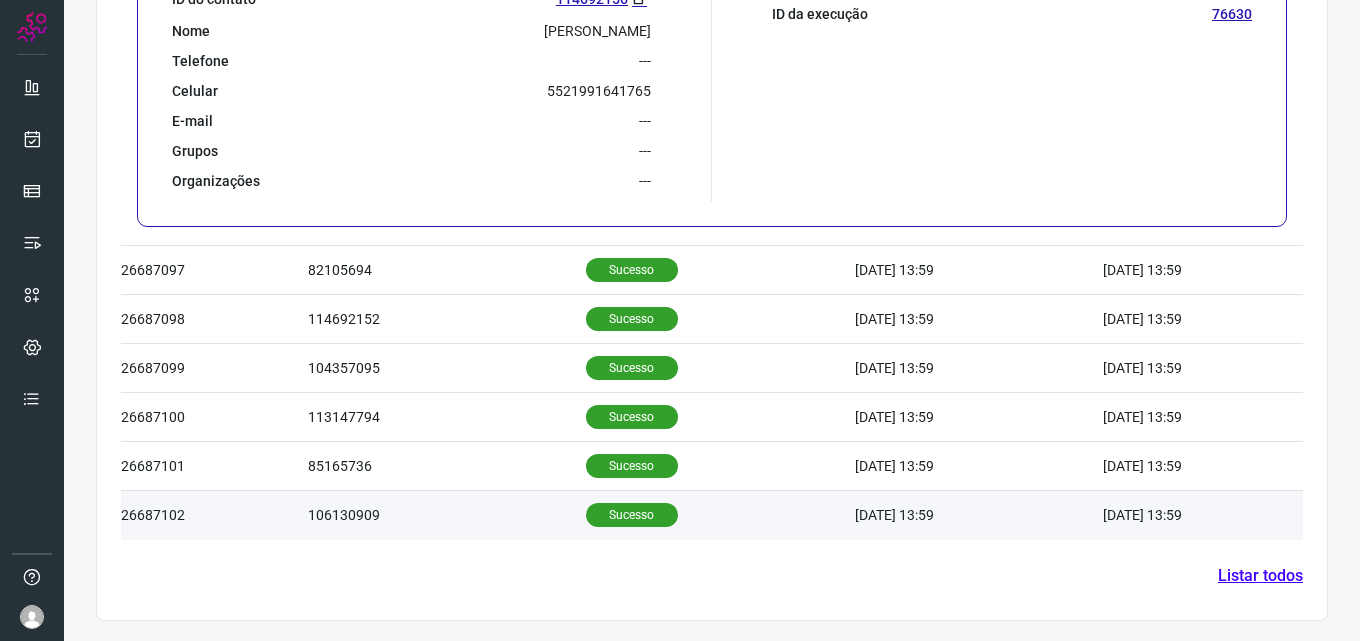 click on "Sucesso" at bounding box center [632, 515] 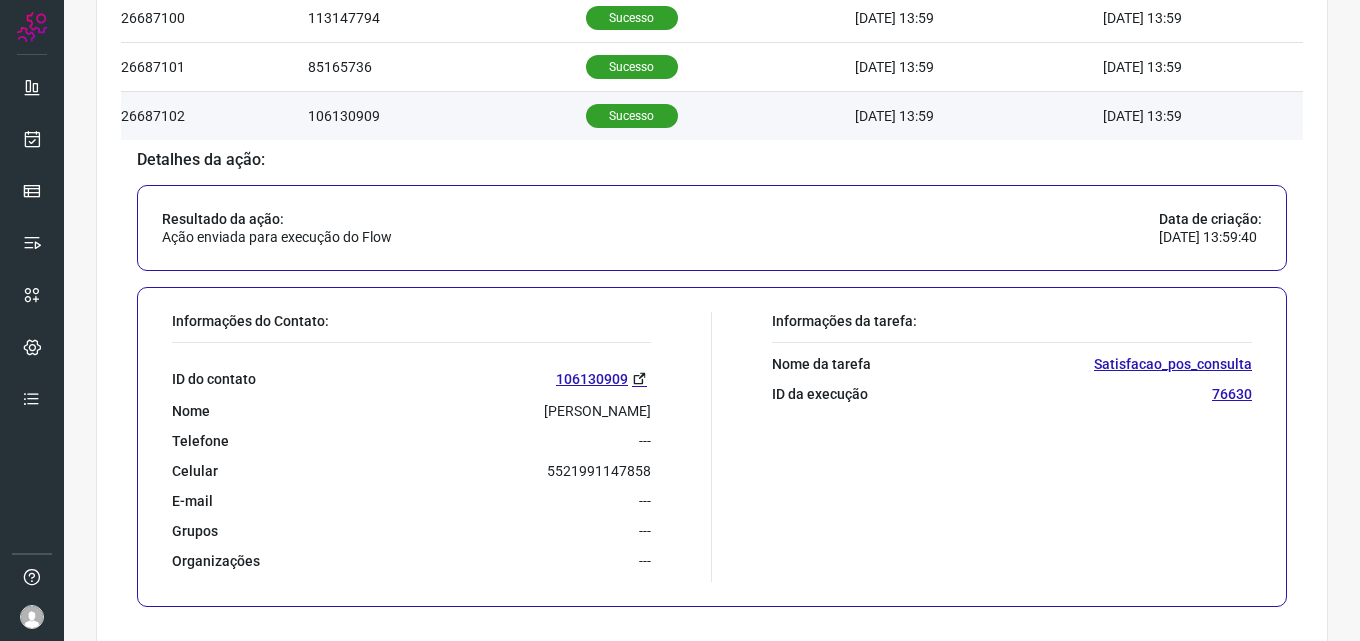 scroll, scrollTop: 1159, scrollLeft: 0, axis: vertical 